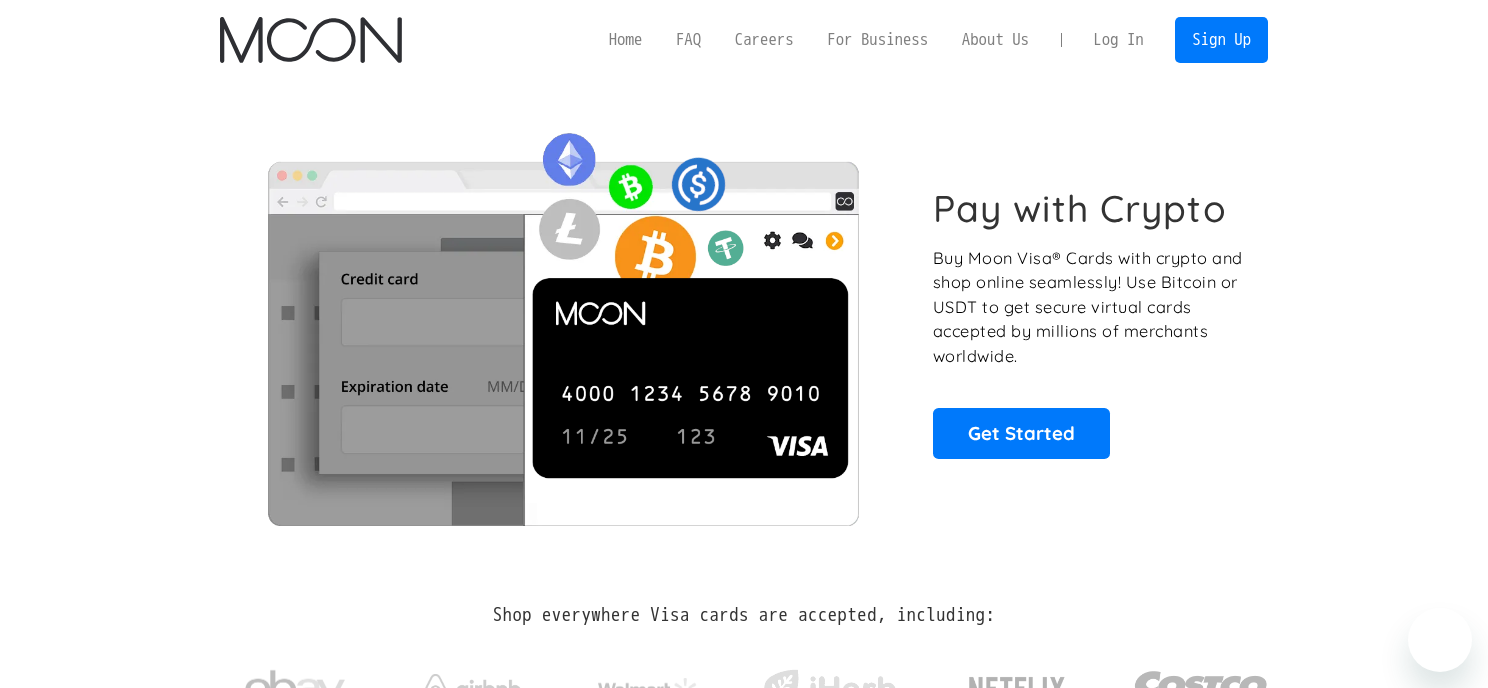 scroll, scrollTop: 0, scrollLeft: 0, axis: both 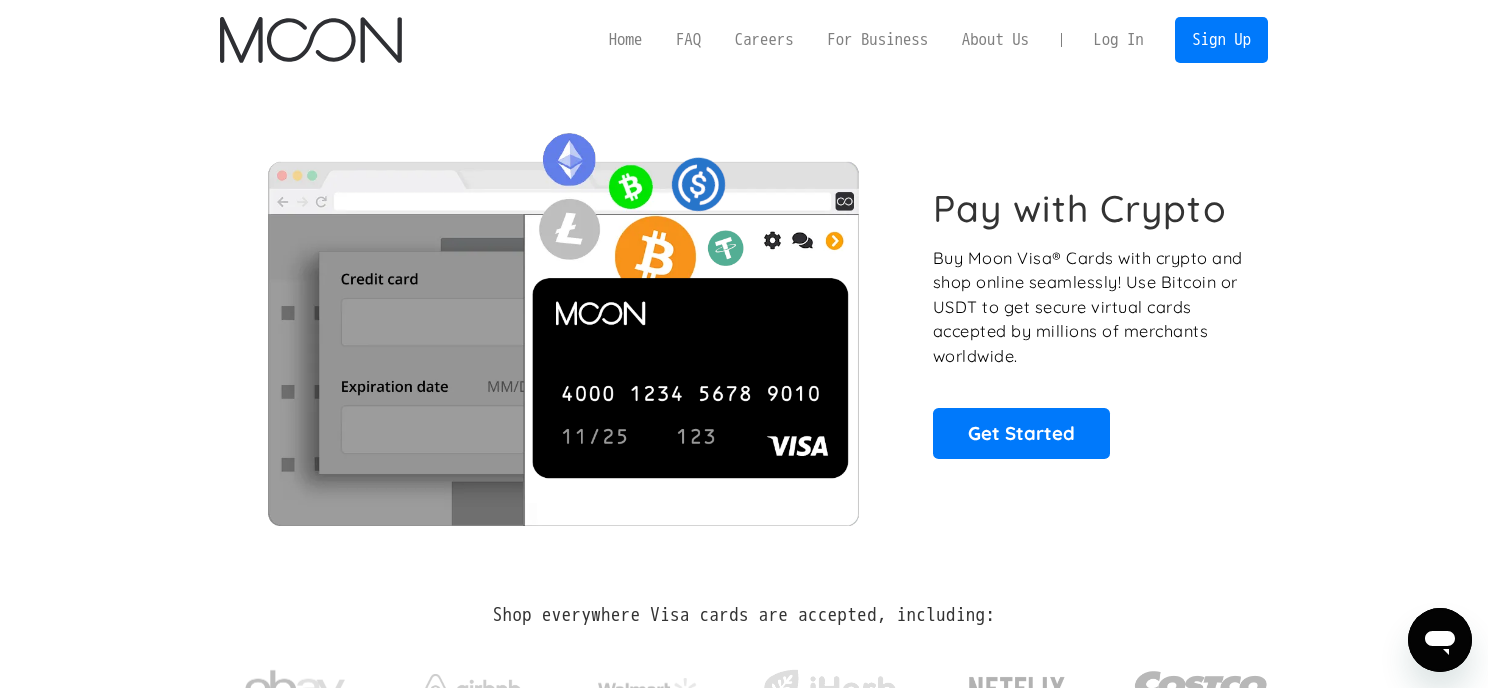 click on "Log In" at bounding box center [1118, 40] 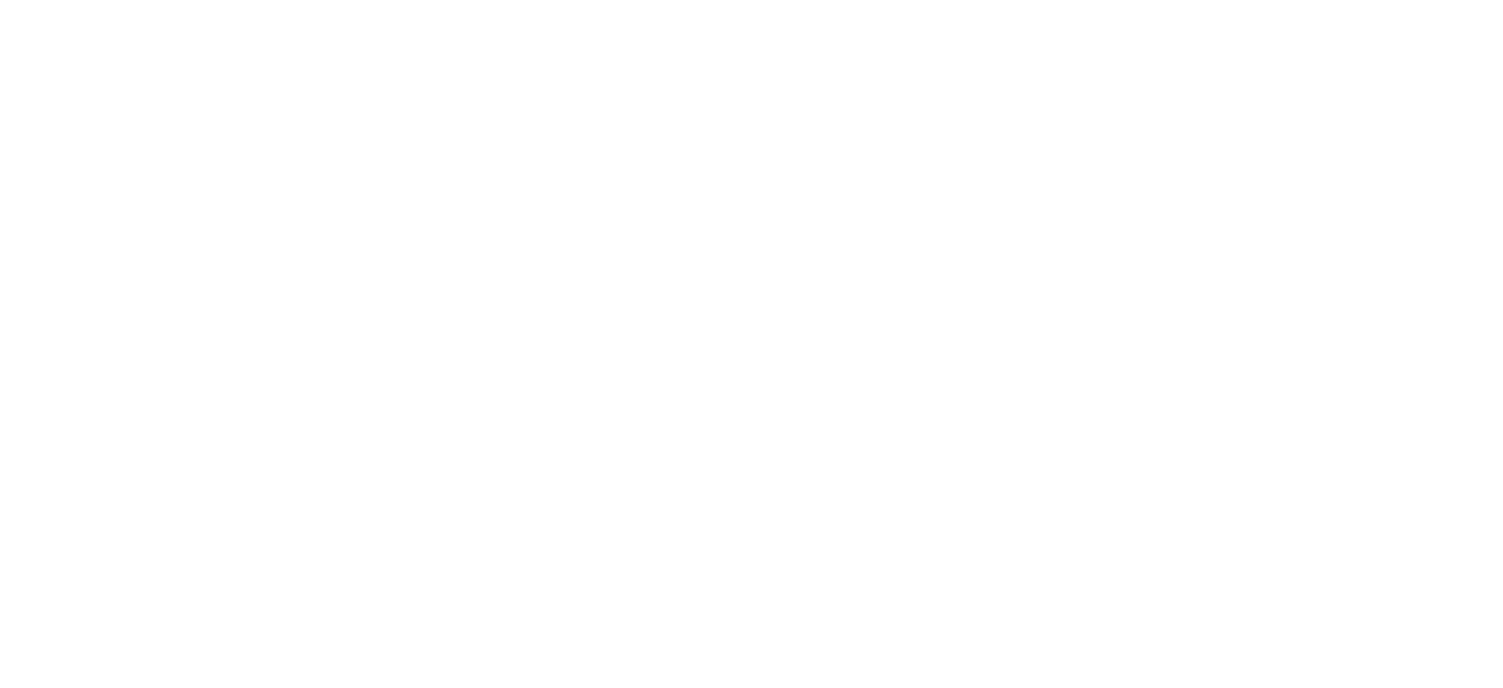 scroll, scrollTop: 0, scrollLeft: 0, axis: both 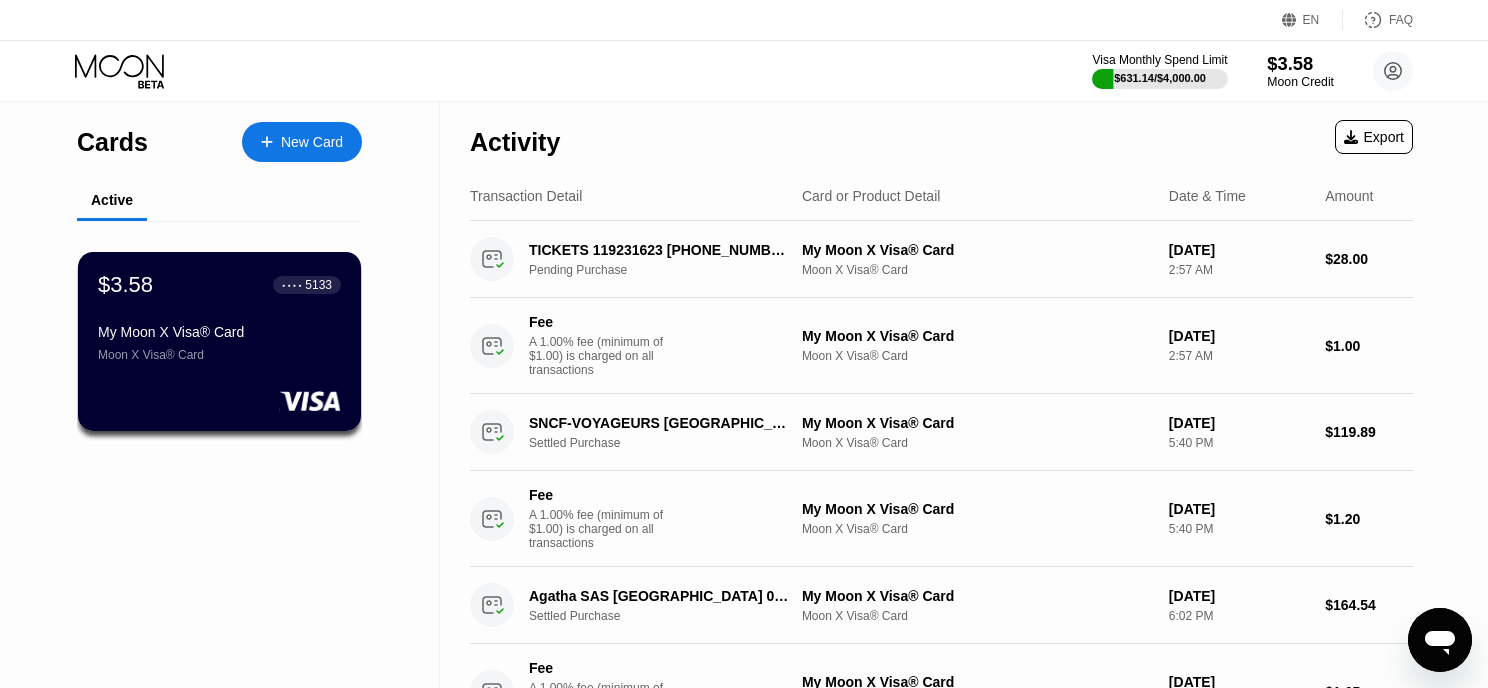 click on "$3.58" at bounding box center (1300, 63) 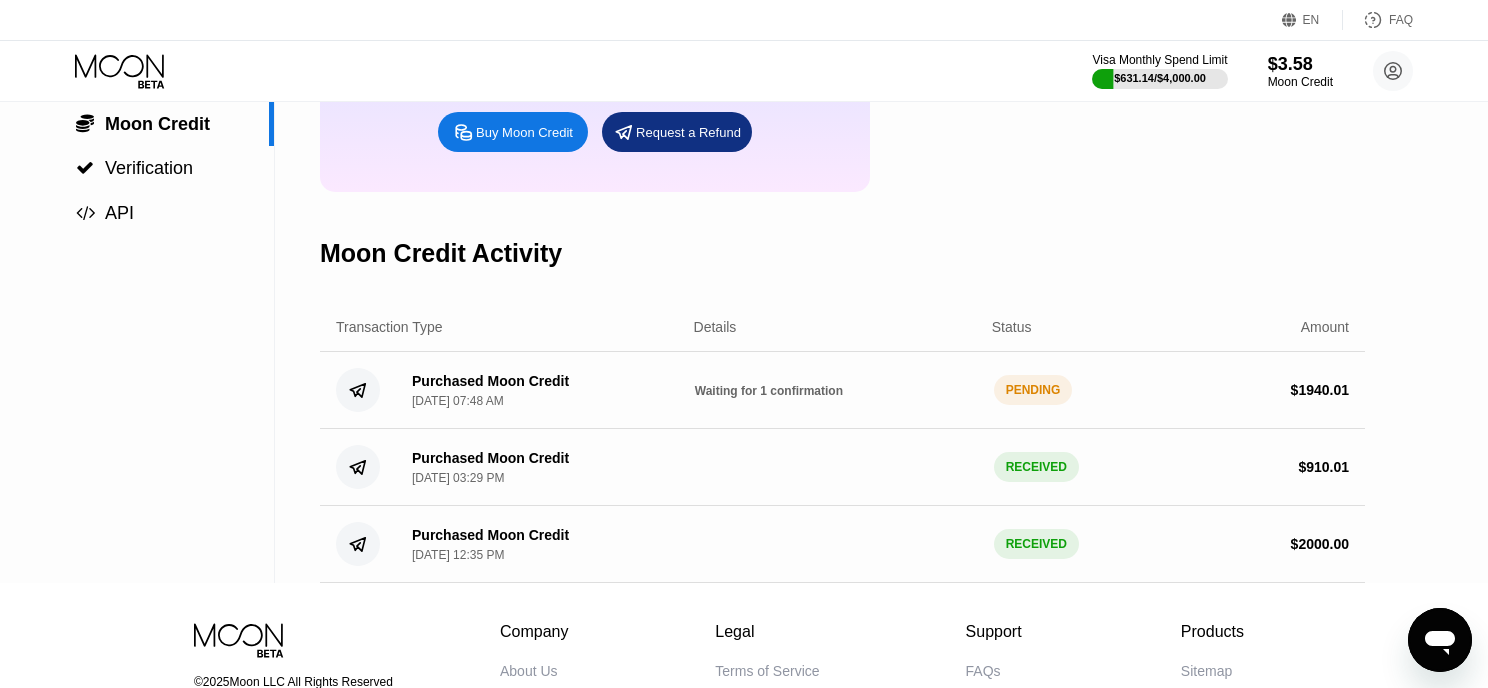 scroll, scrollTop: 239, scrollLeft: 0, axis: vertical 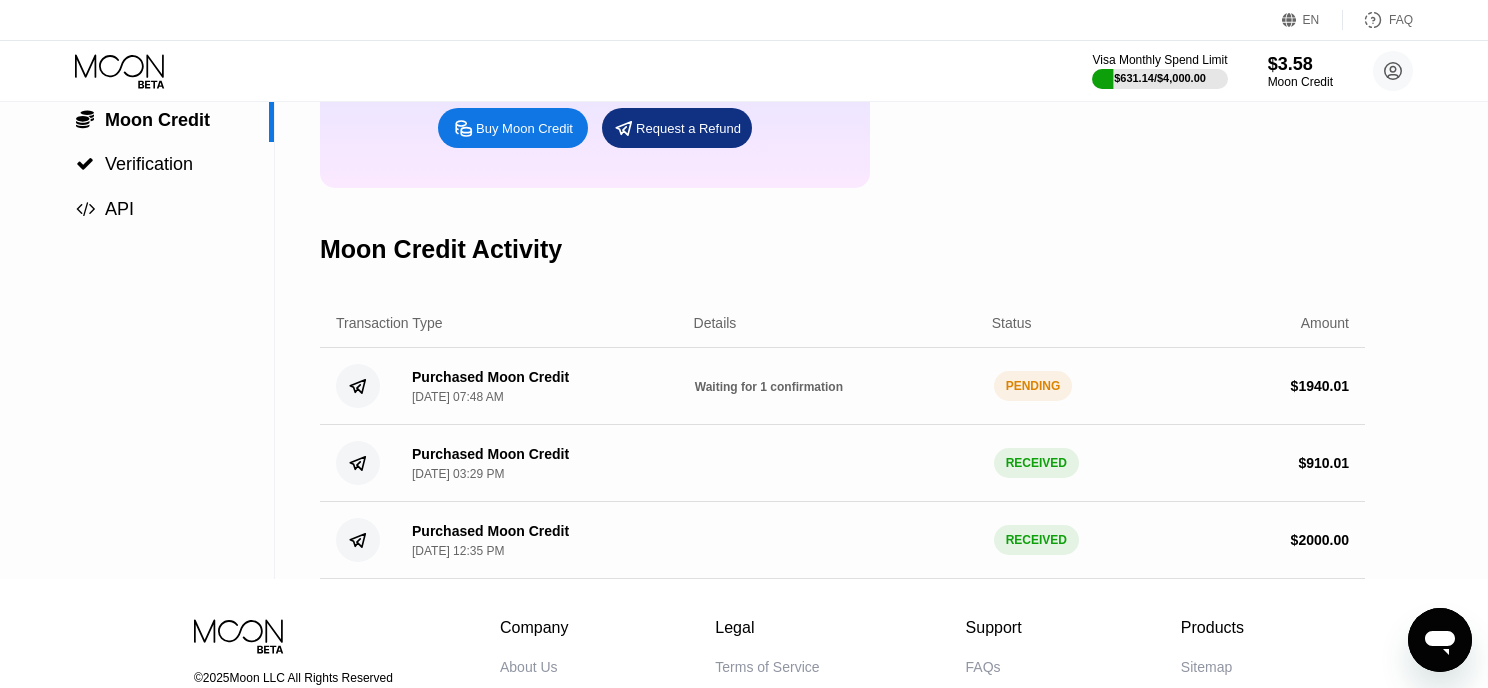 click on "Waiting for 1 confirmation" at bounding box center (769, 387) 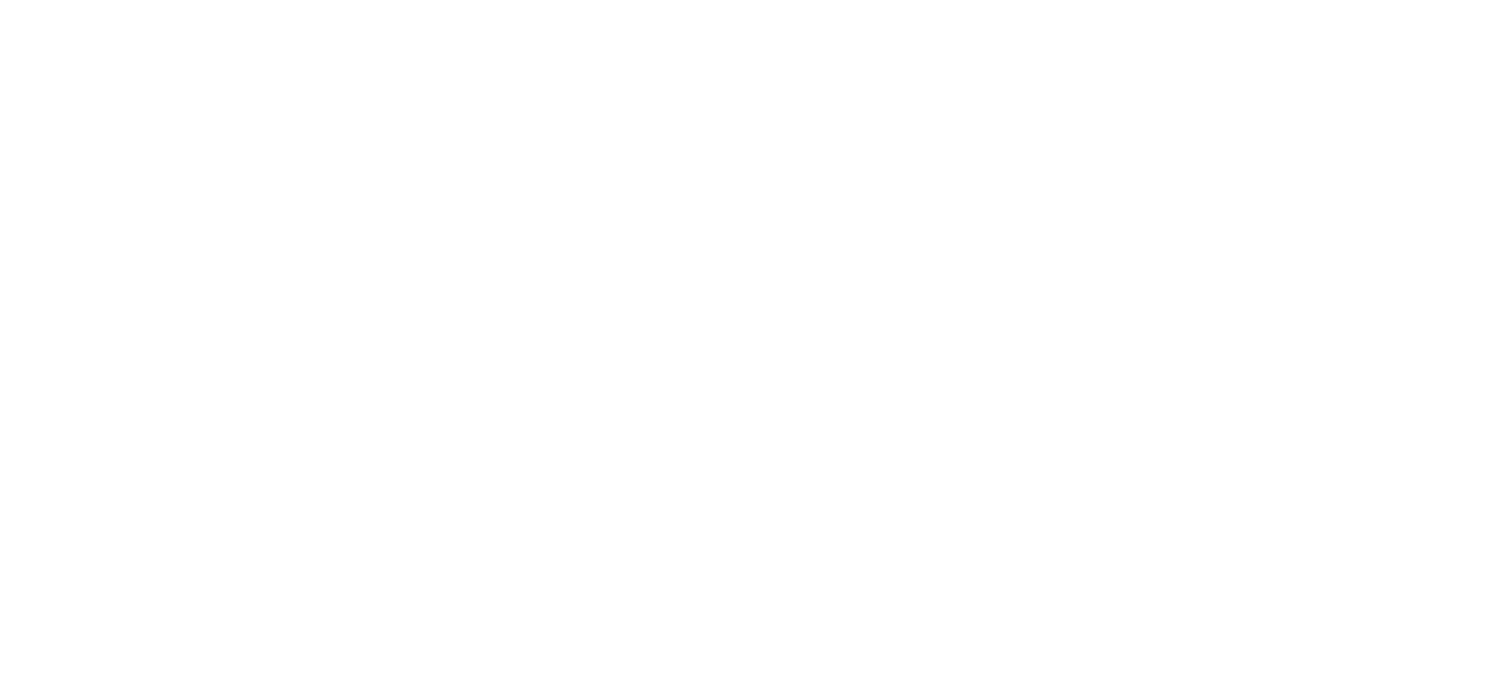 scroll, scrollTop: 0, scrollLeft: 0, axis: both 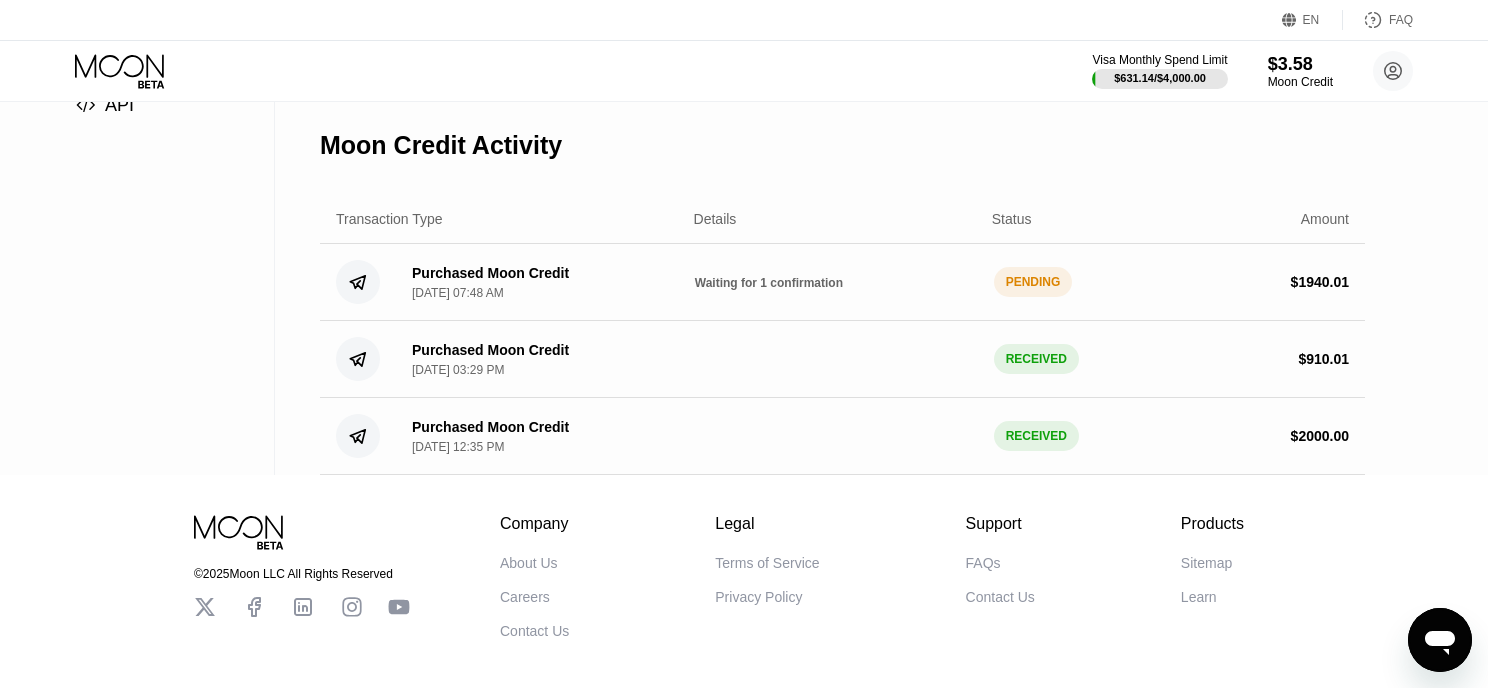 click on "Waiting for 1 confirmation" at bounding box center (769, 283) 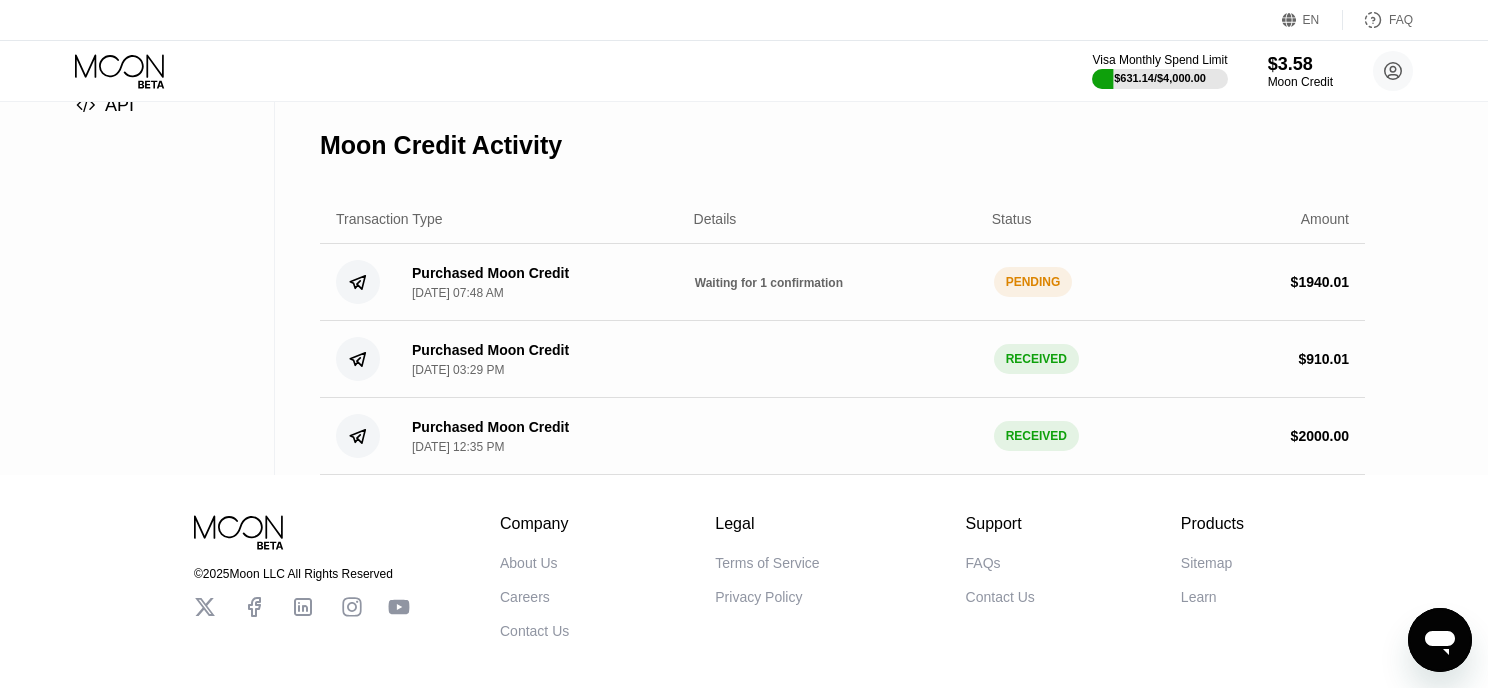 click on "Purchased Moon Credit" at bounding box center (490, 273) 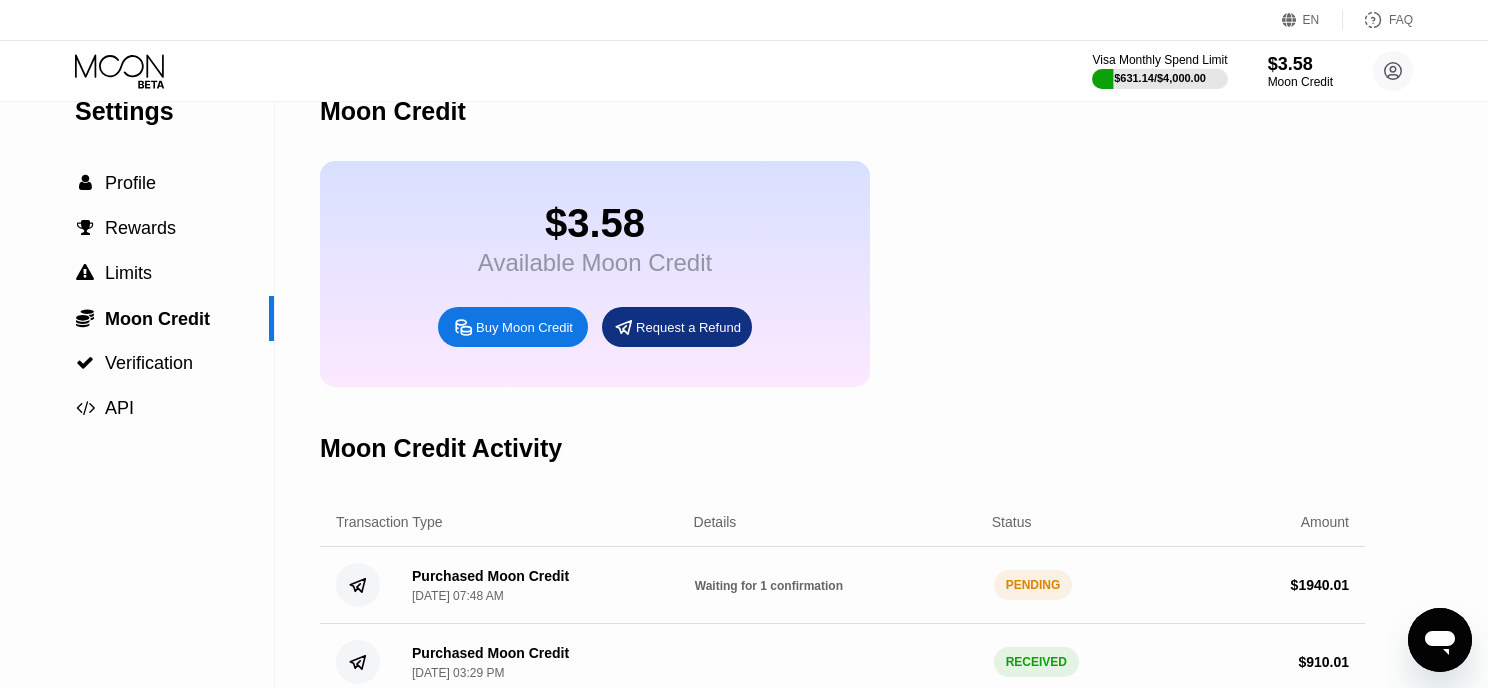 scroll, scrollTop: 163, scrollLeft: 0, axis: vertical 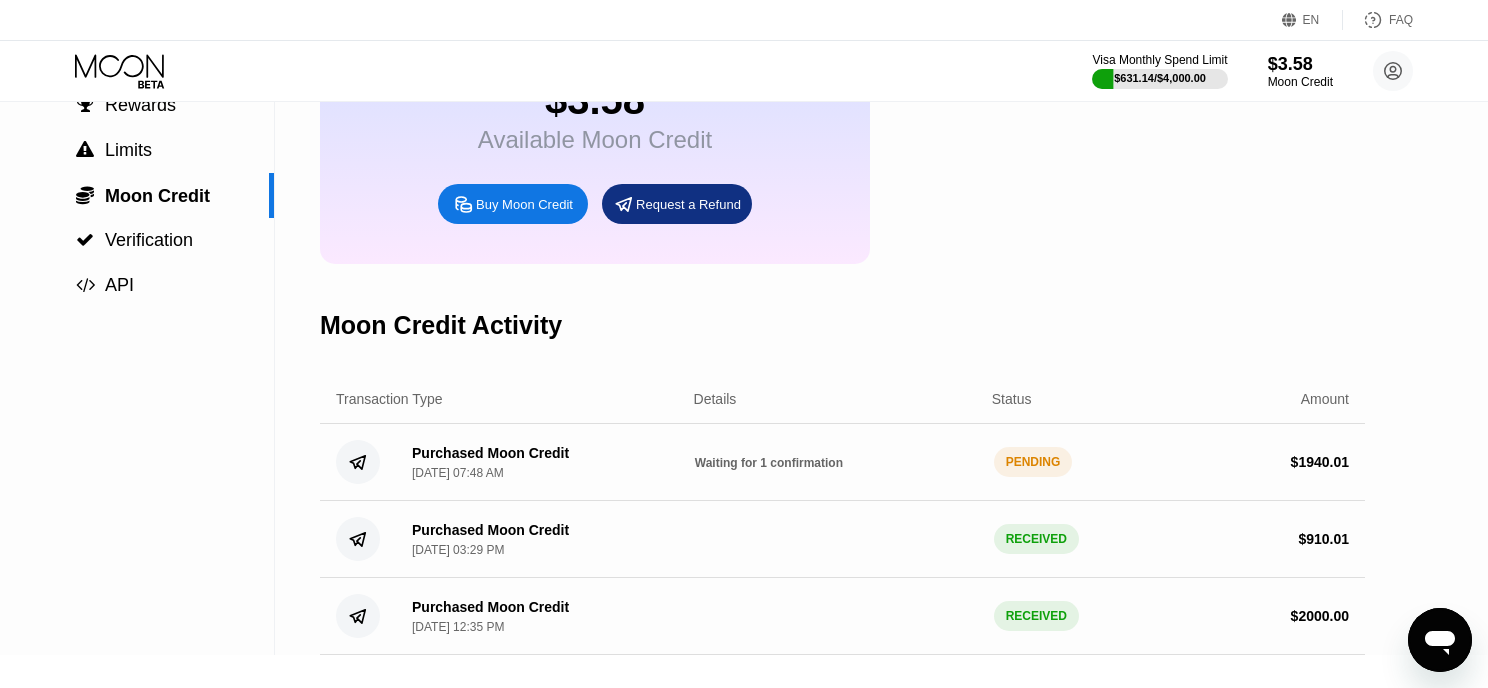 click on "PENDING" at bounding box center [1033, 462] 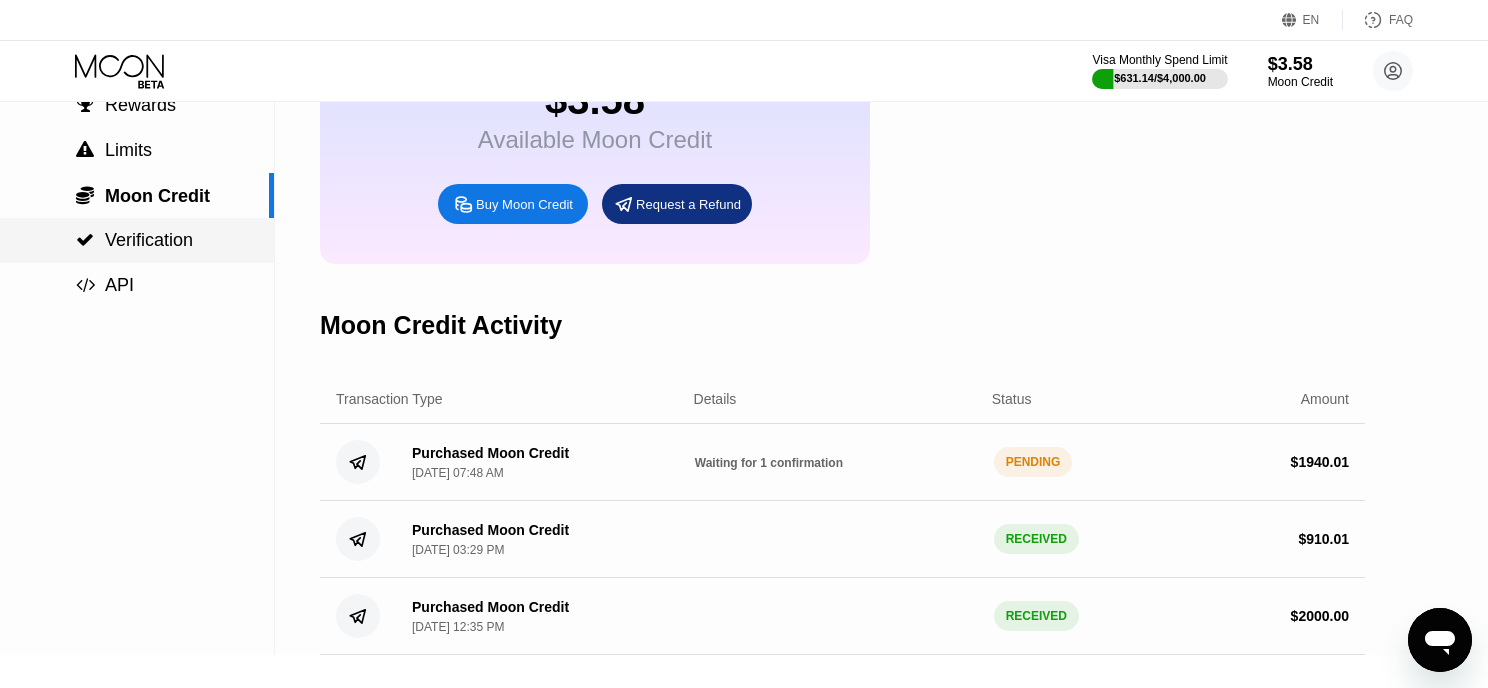 click on "Verification" at bounding box center (149, 240) 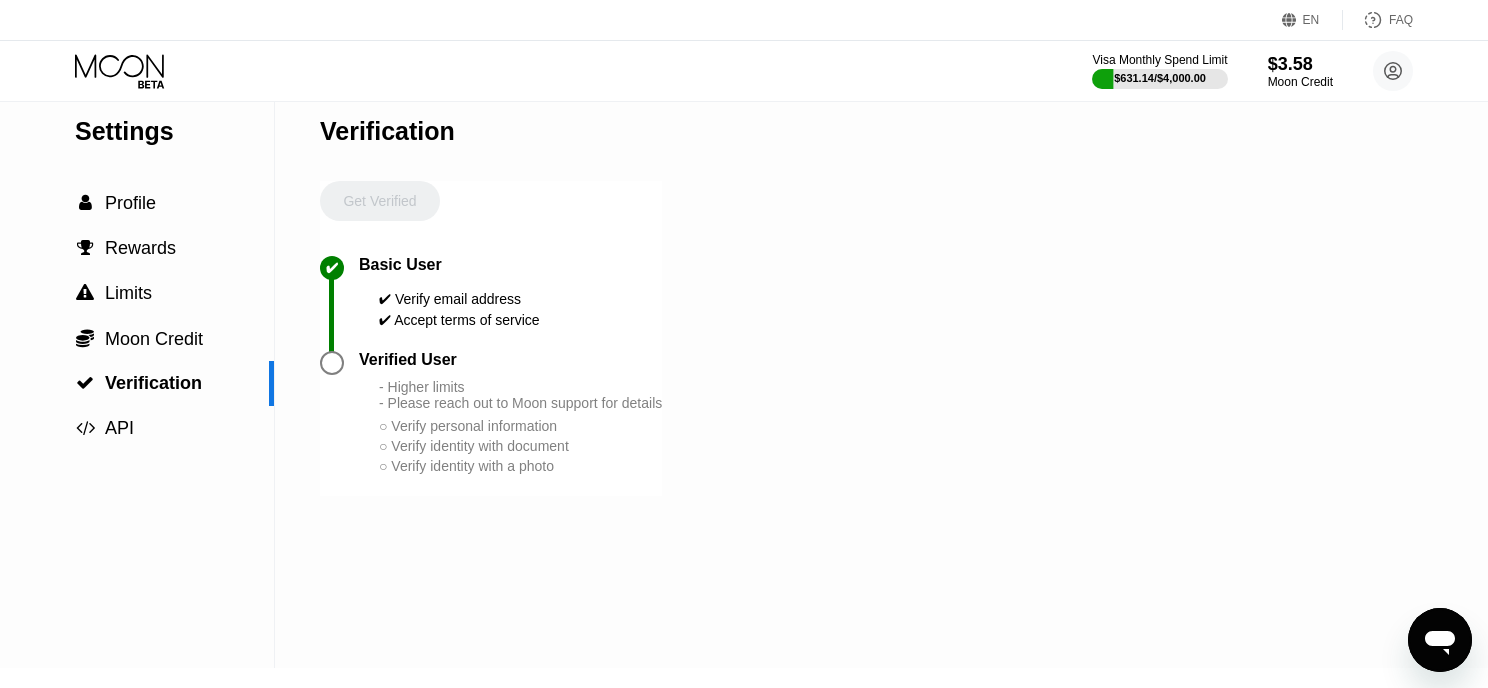 scroll, scrollTop: 32, scrollLeft: 0, axis: vertical 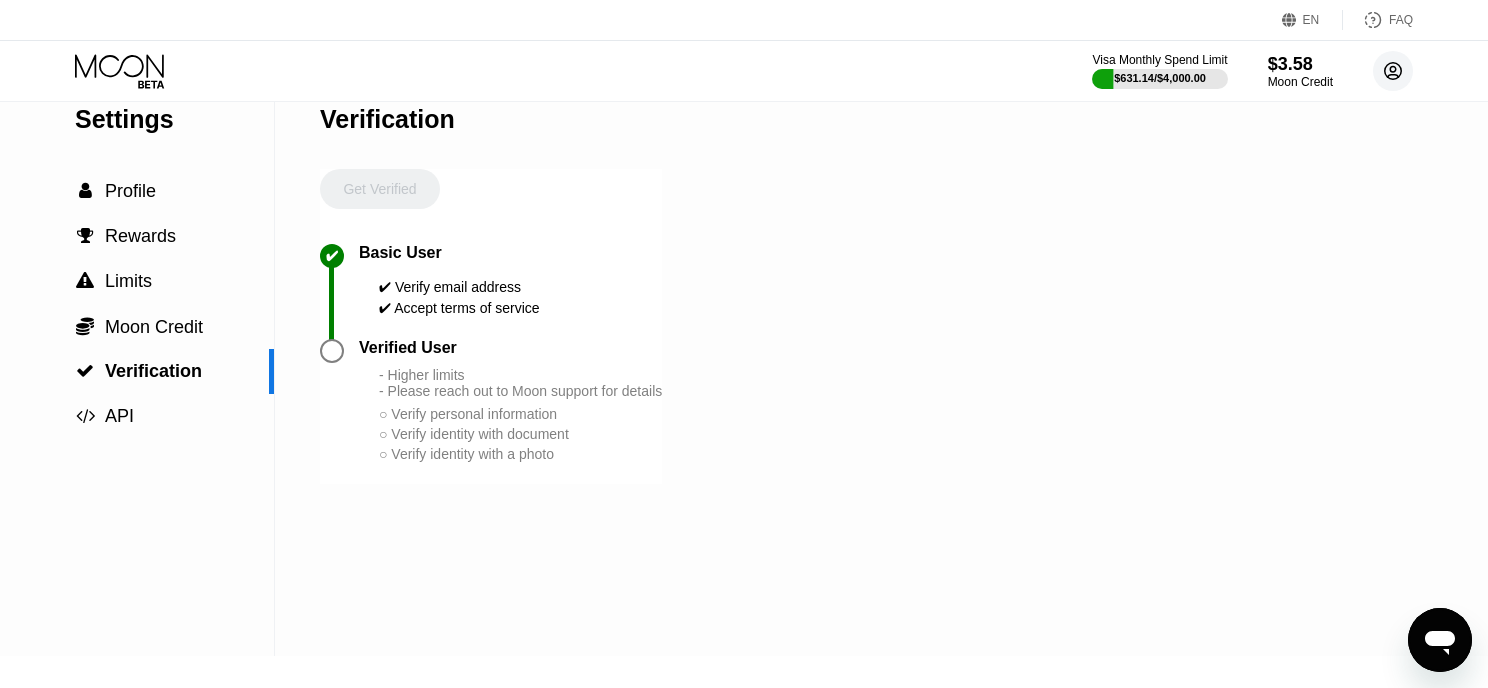 click 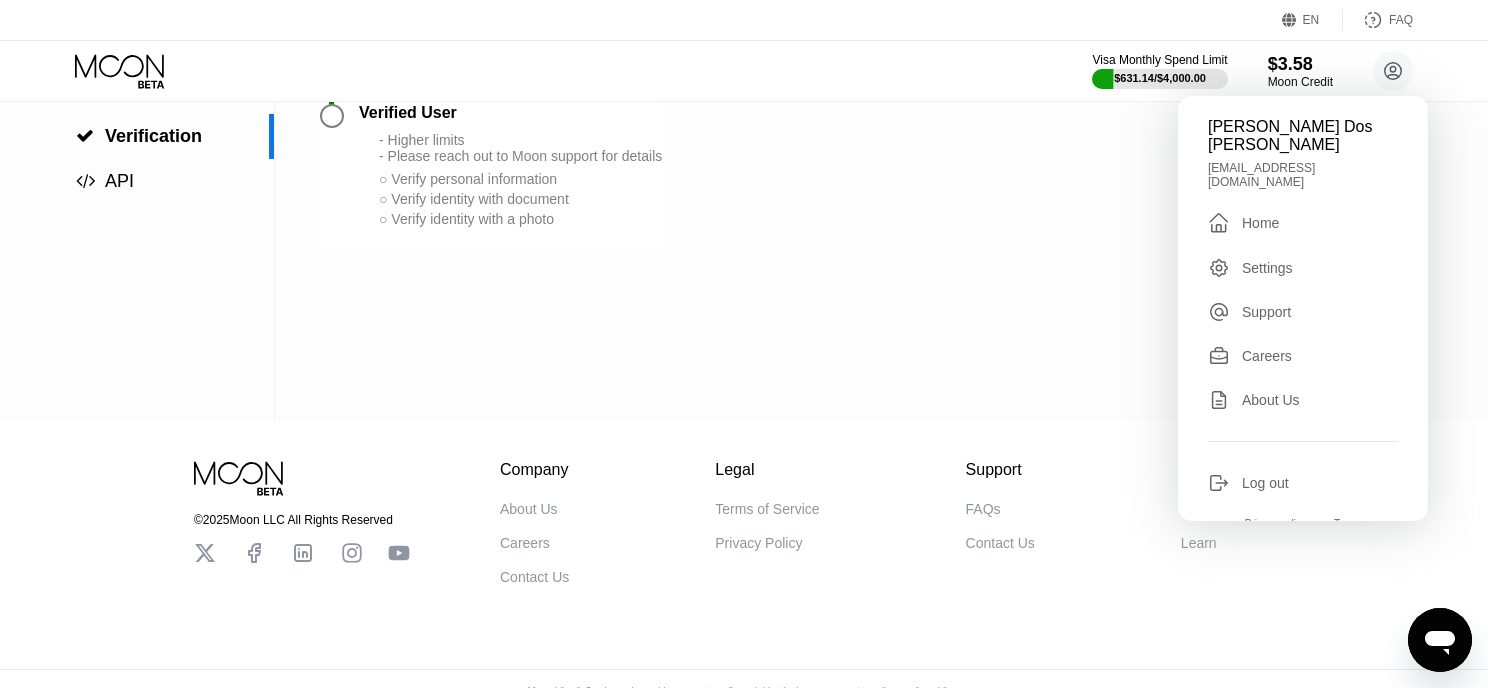 scroll, scrollTop: 0, scrollLeft: 0, axis: both 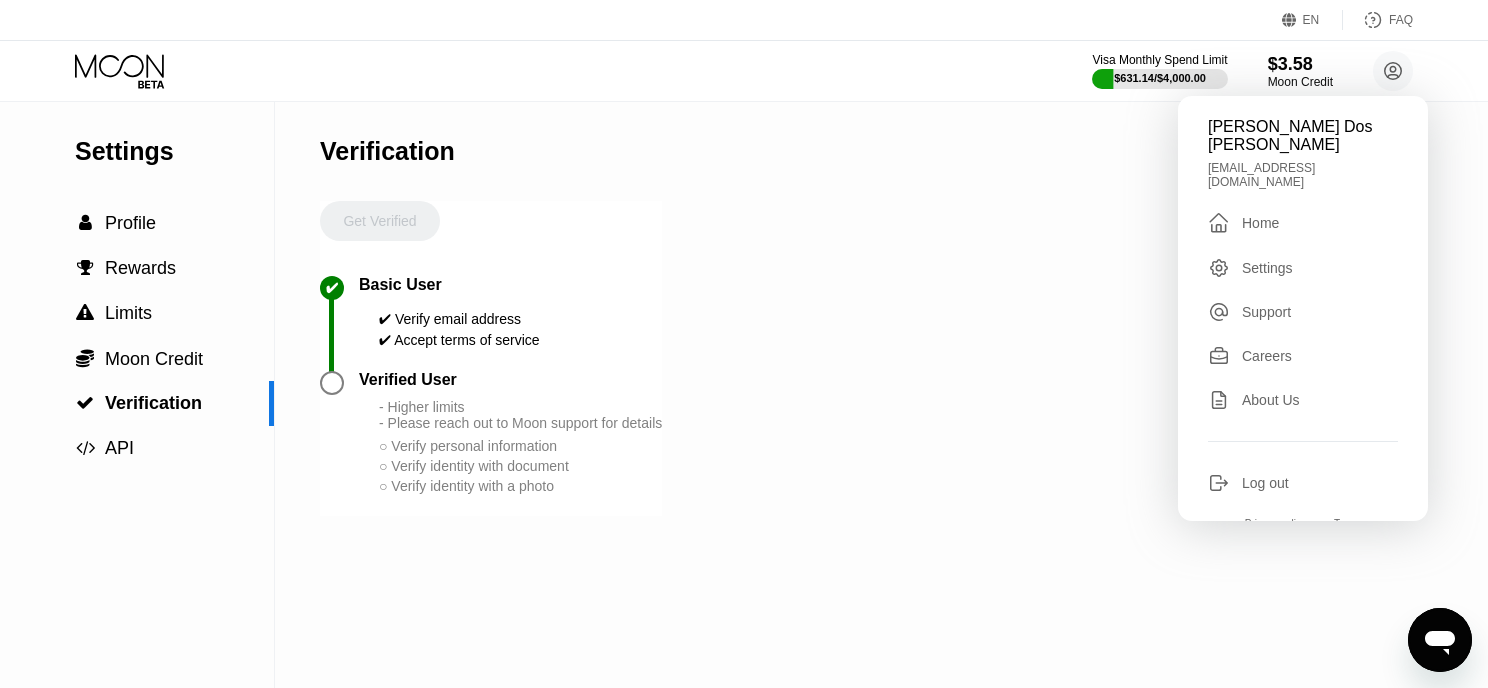 click on "Support" at bounding box center (1266, 312) 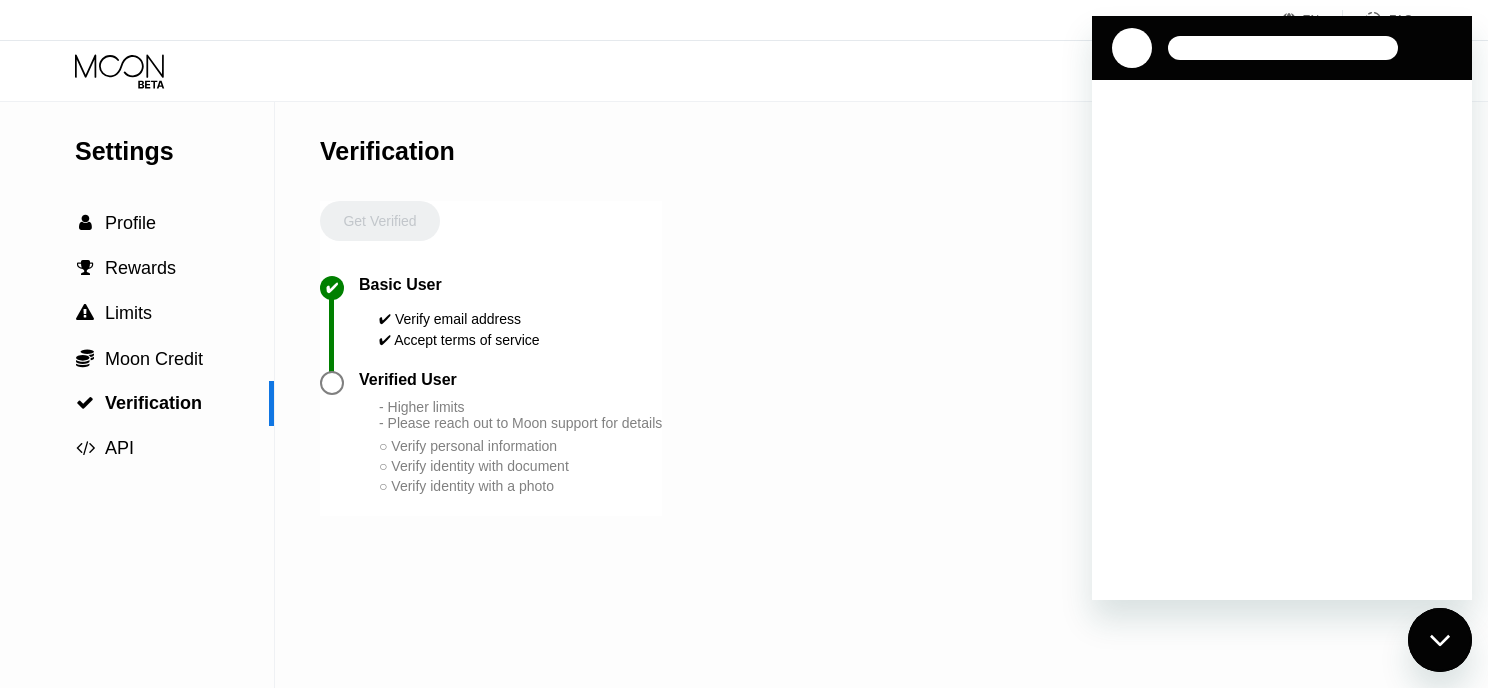 scroll, scrollTop: 0, scrollLeft: 0, axis: both 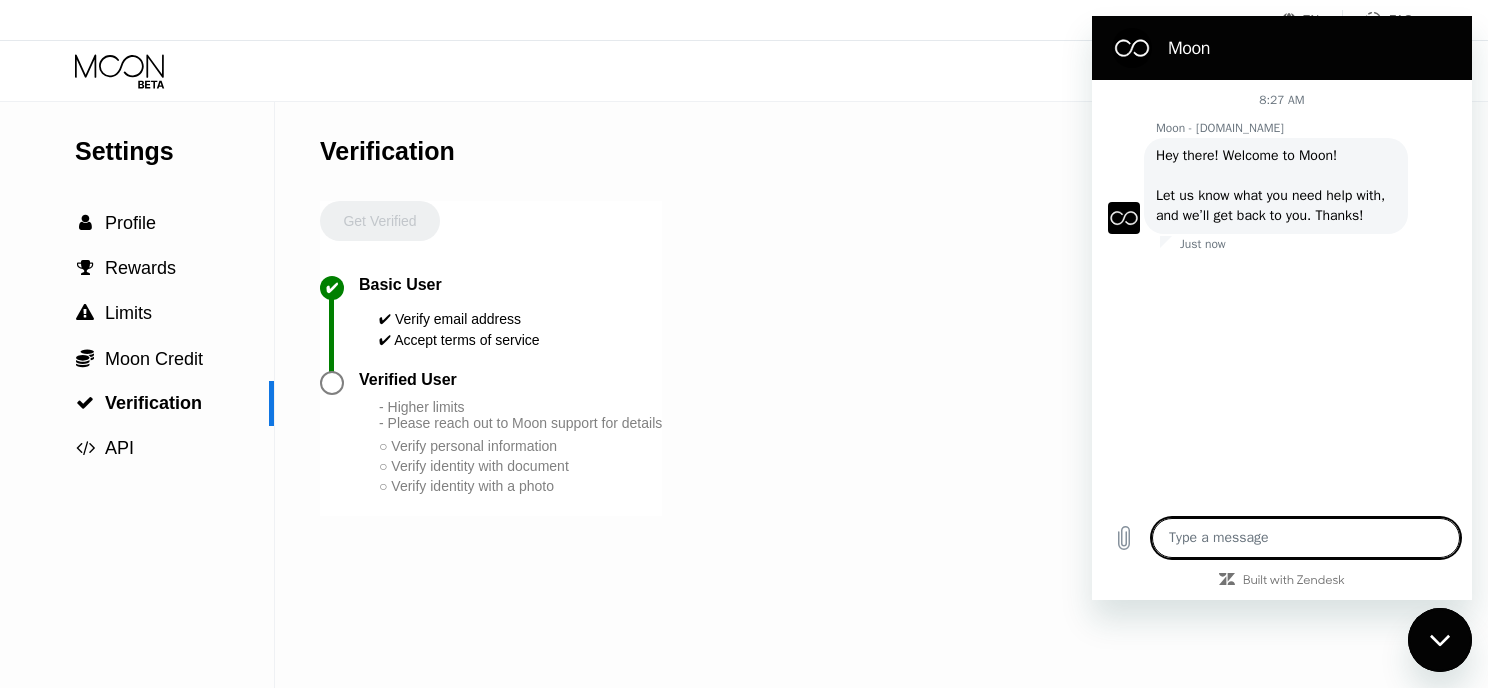 type on "x" 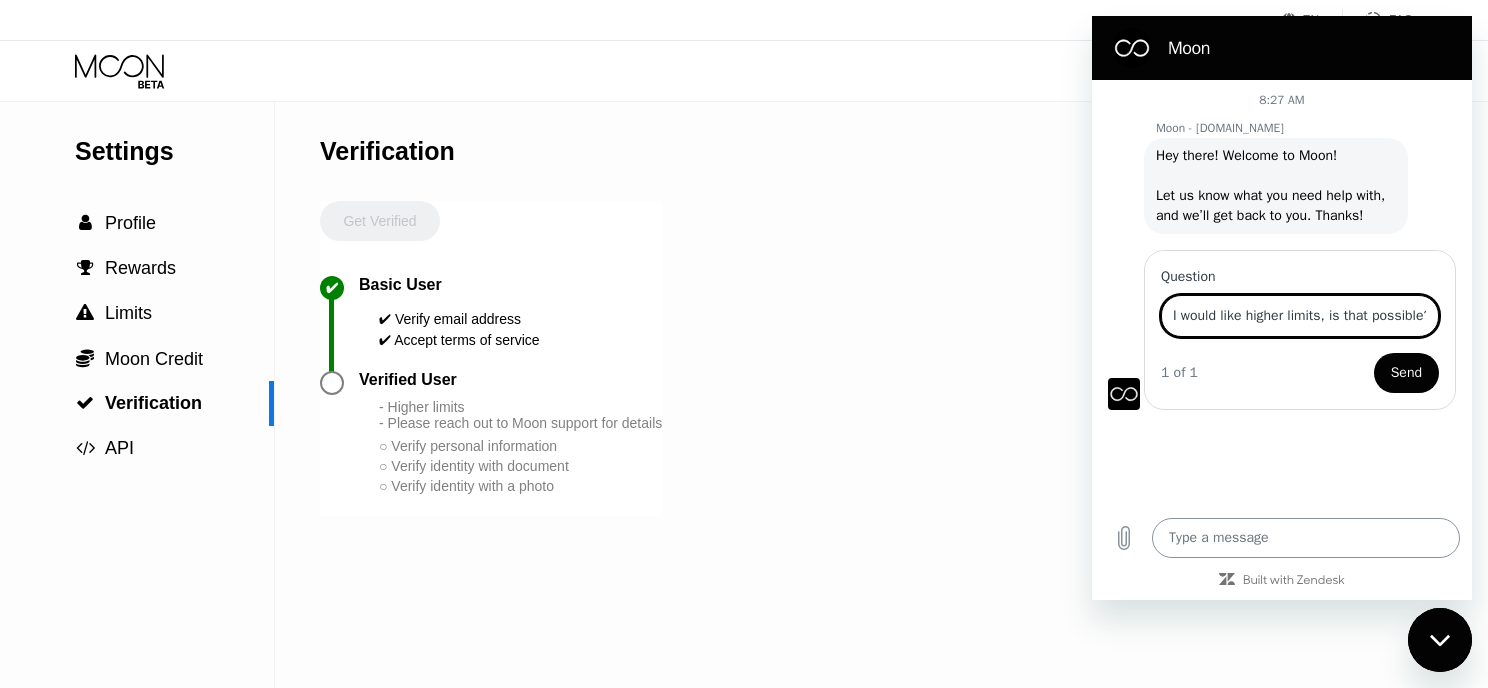 scroll, scrollTop: 0, scrollLeft: 452, axis: horizontal 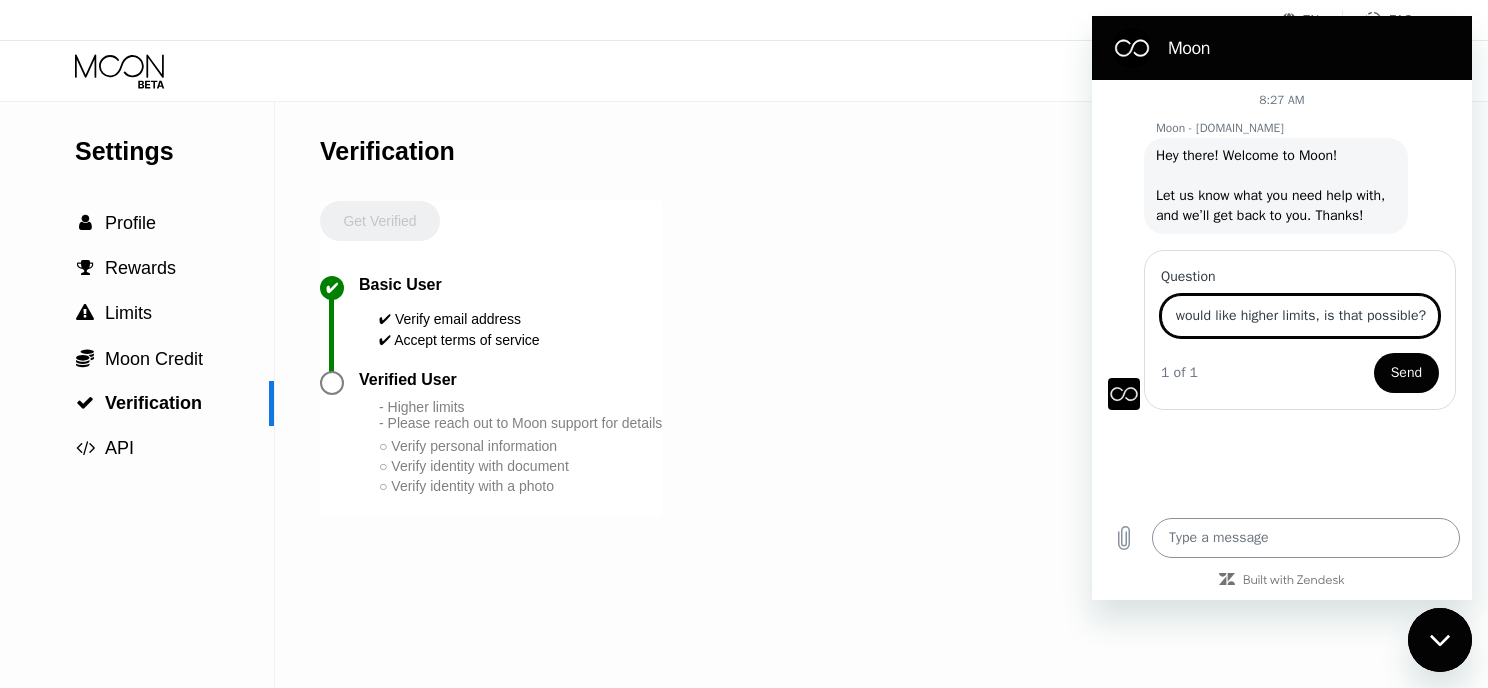 type on "Hey I have been using your product a bit and it's really good. For a start, I would like higher limits, is that possible?" 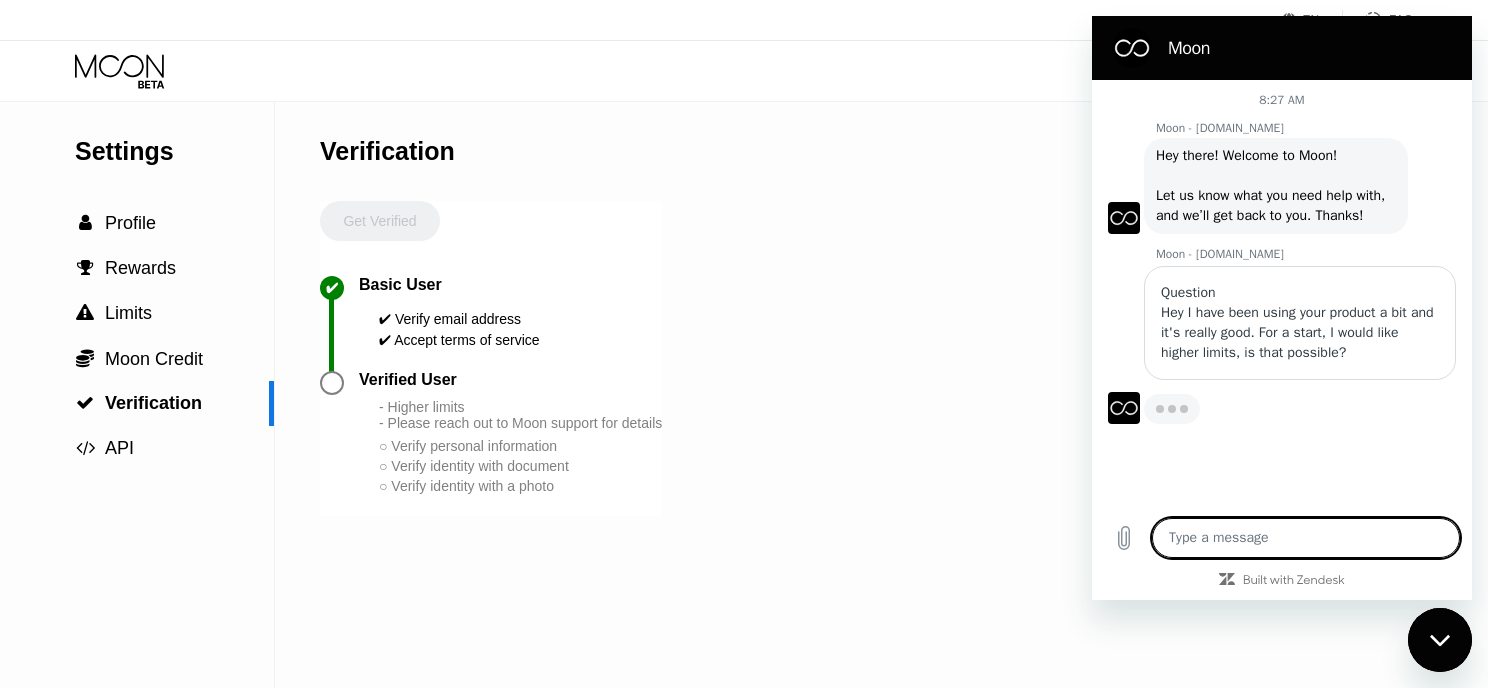 type on "x" 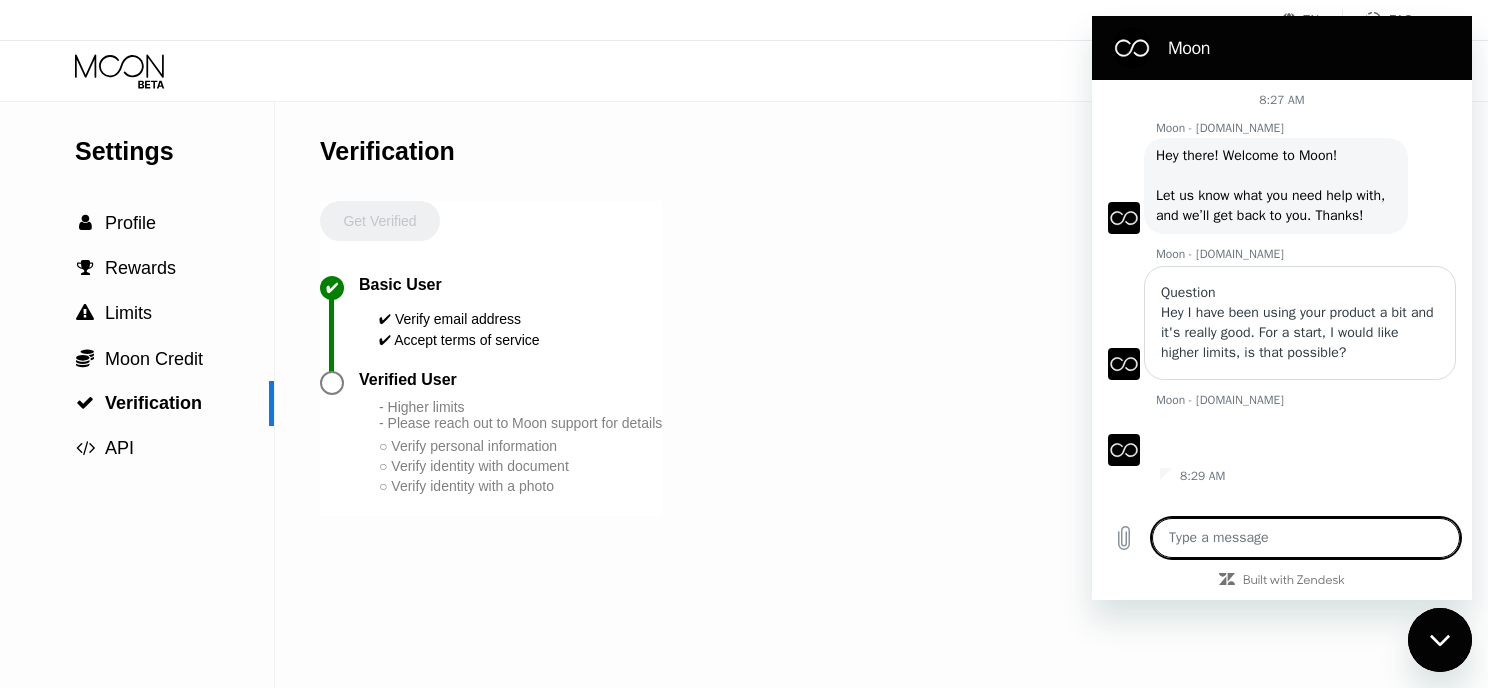 click at bounding box center [1306, 538] 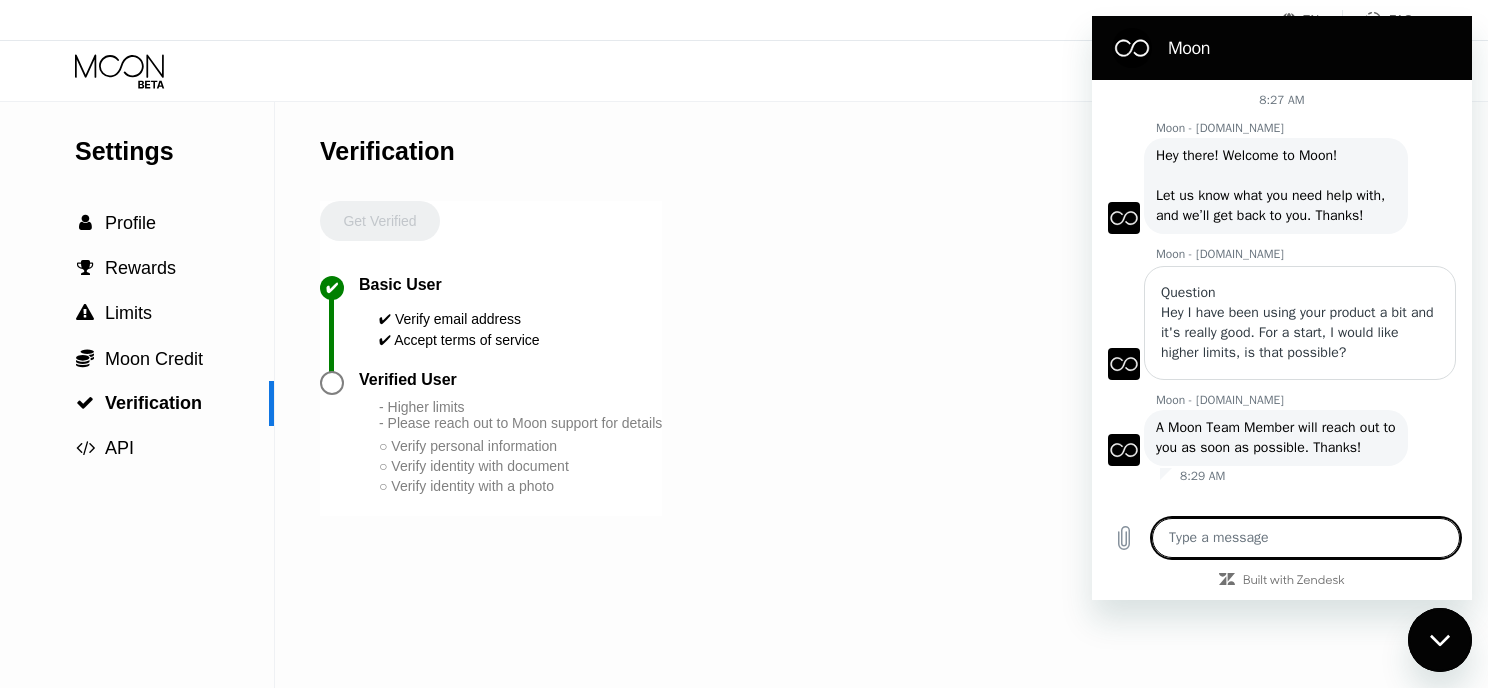 type on "P" 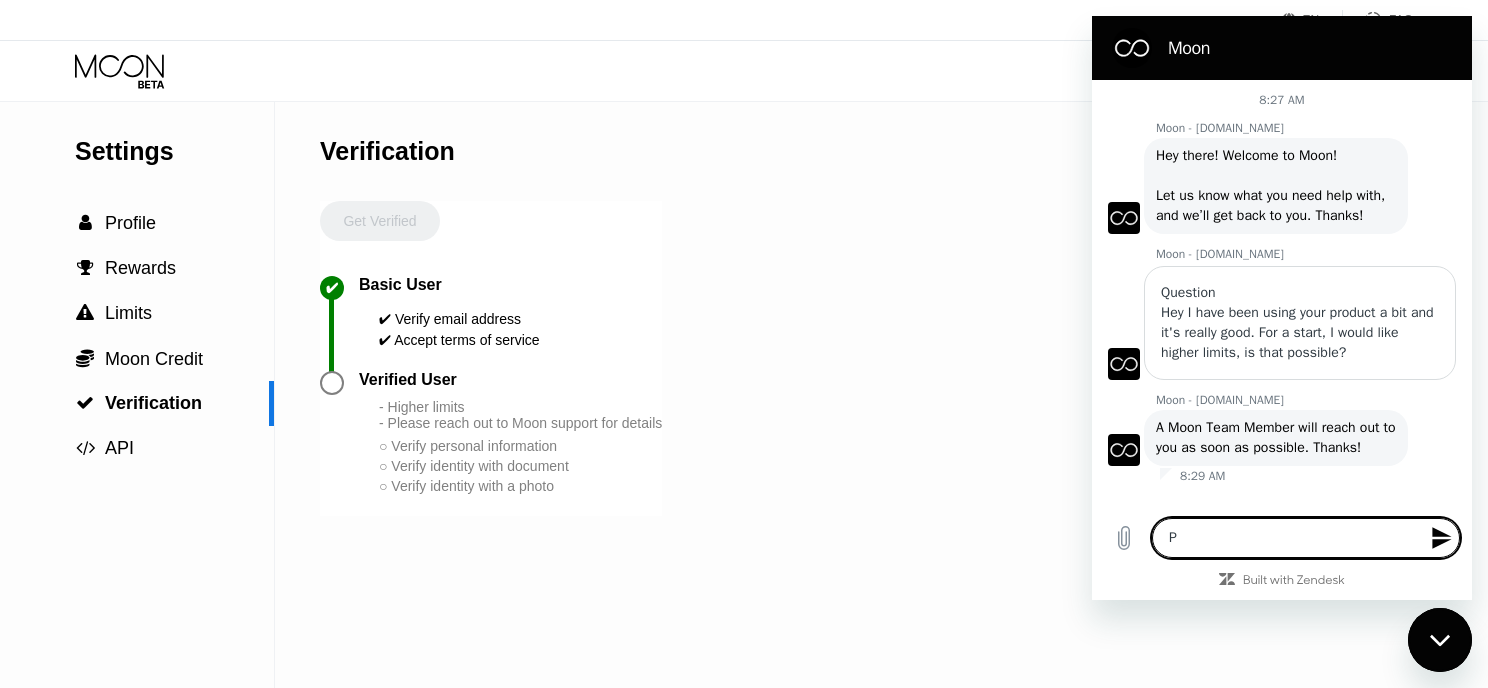 type on "Pl" 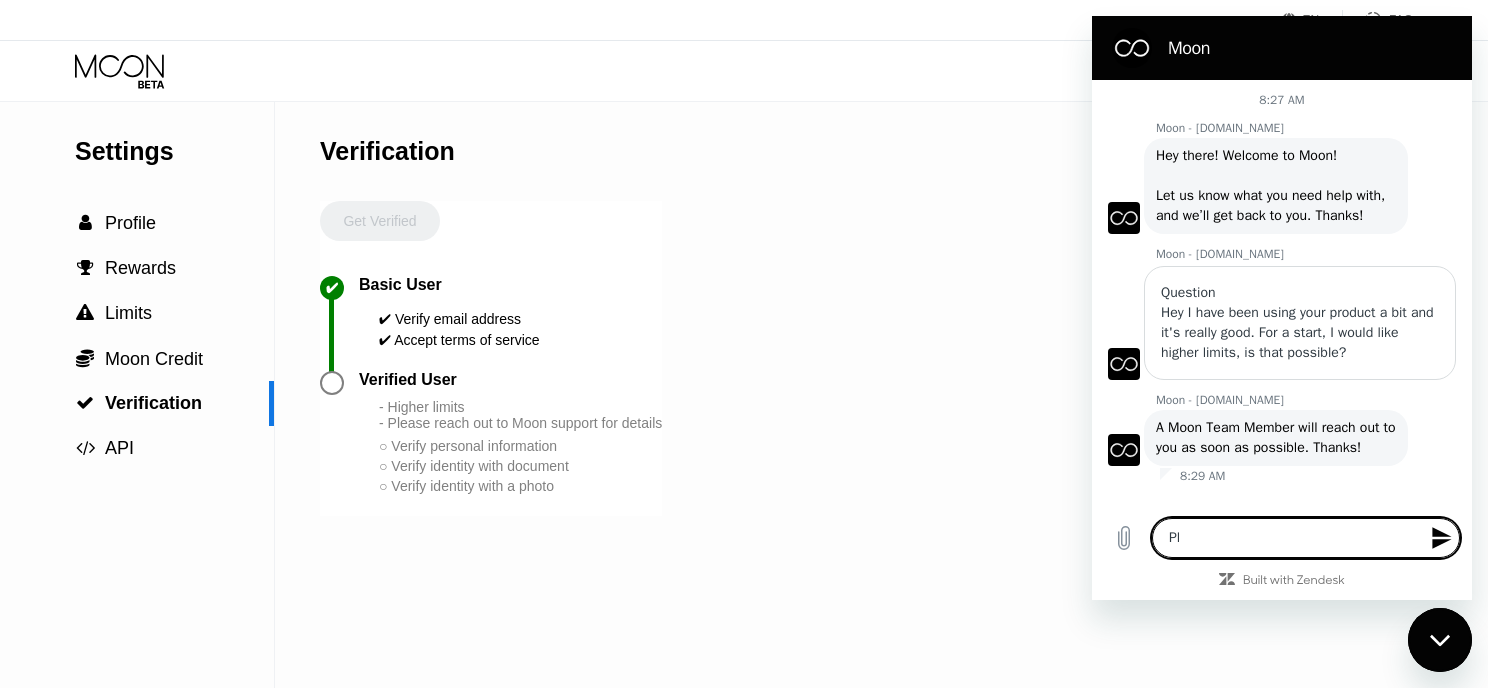 type on "Ple" 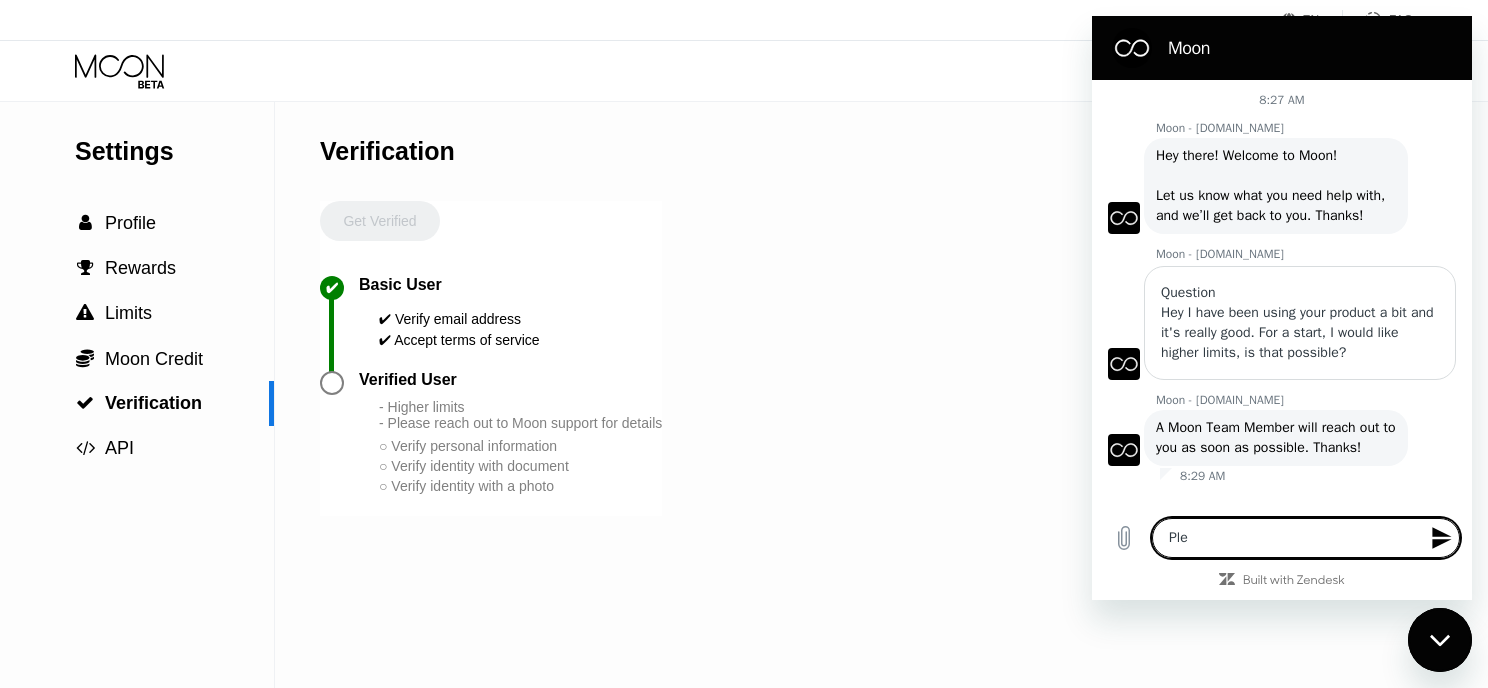 type on "Plea" 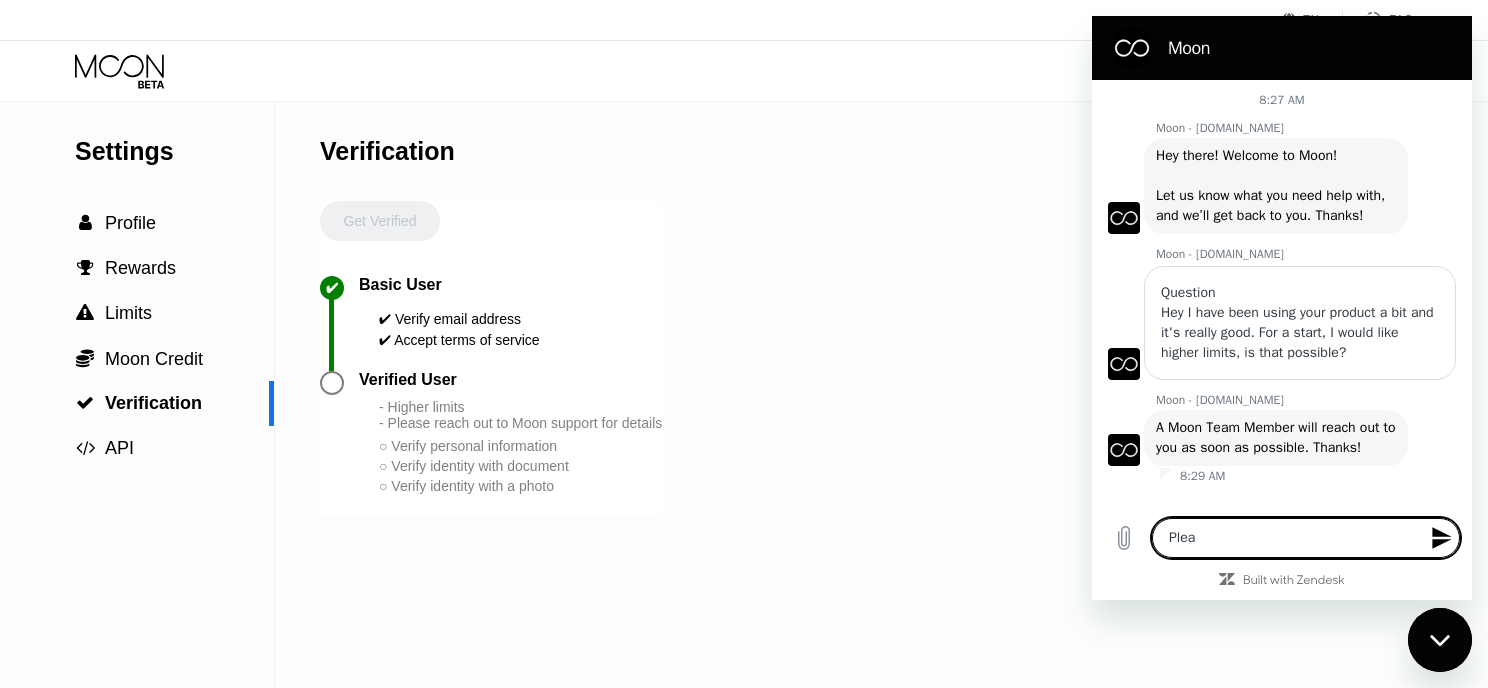type on "Pleas" 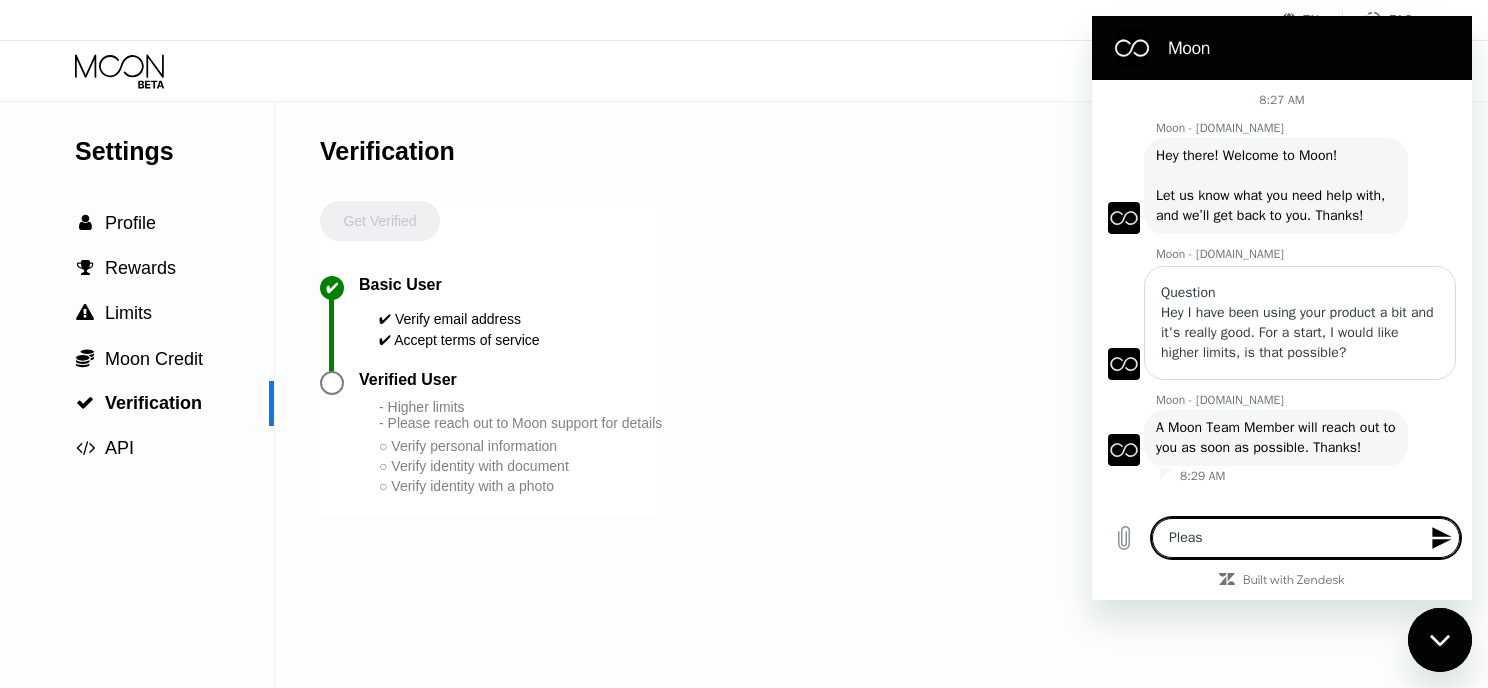 type on "Please" 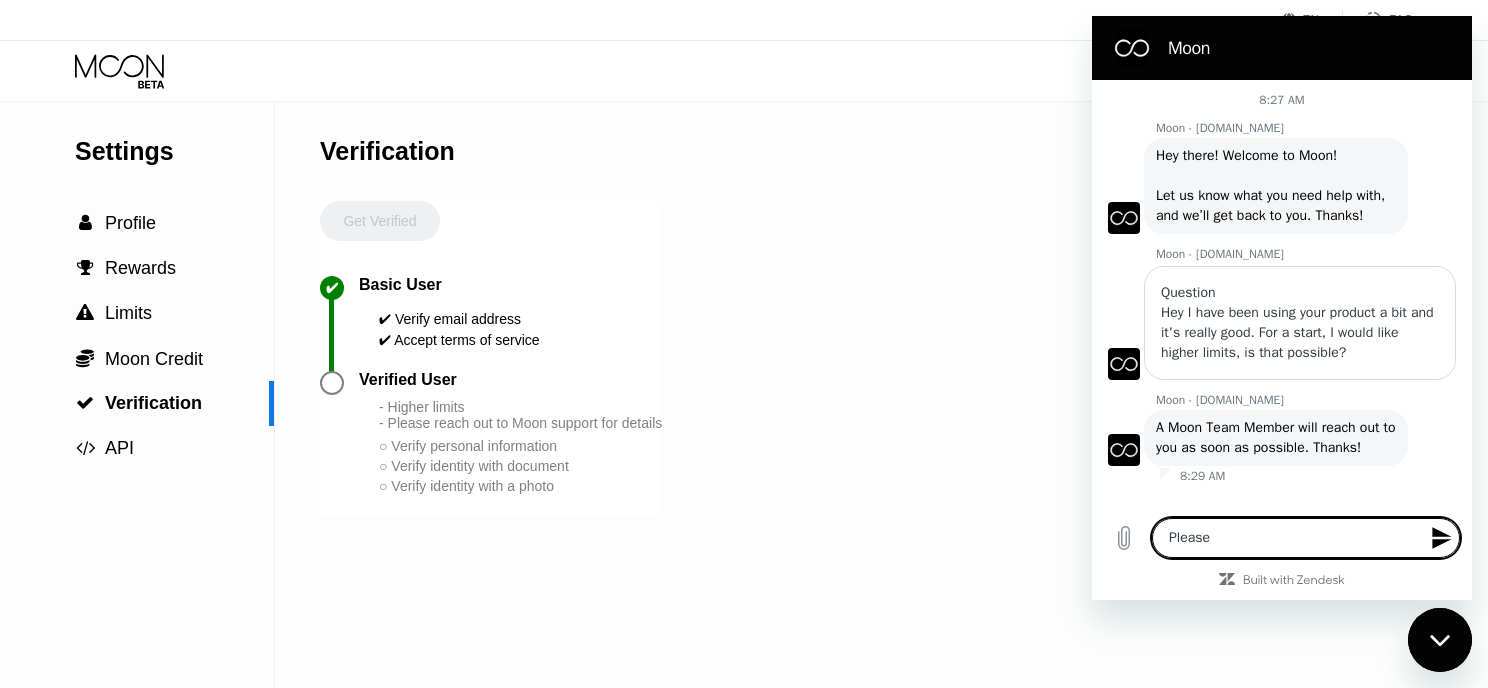 type on "Please" 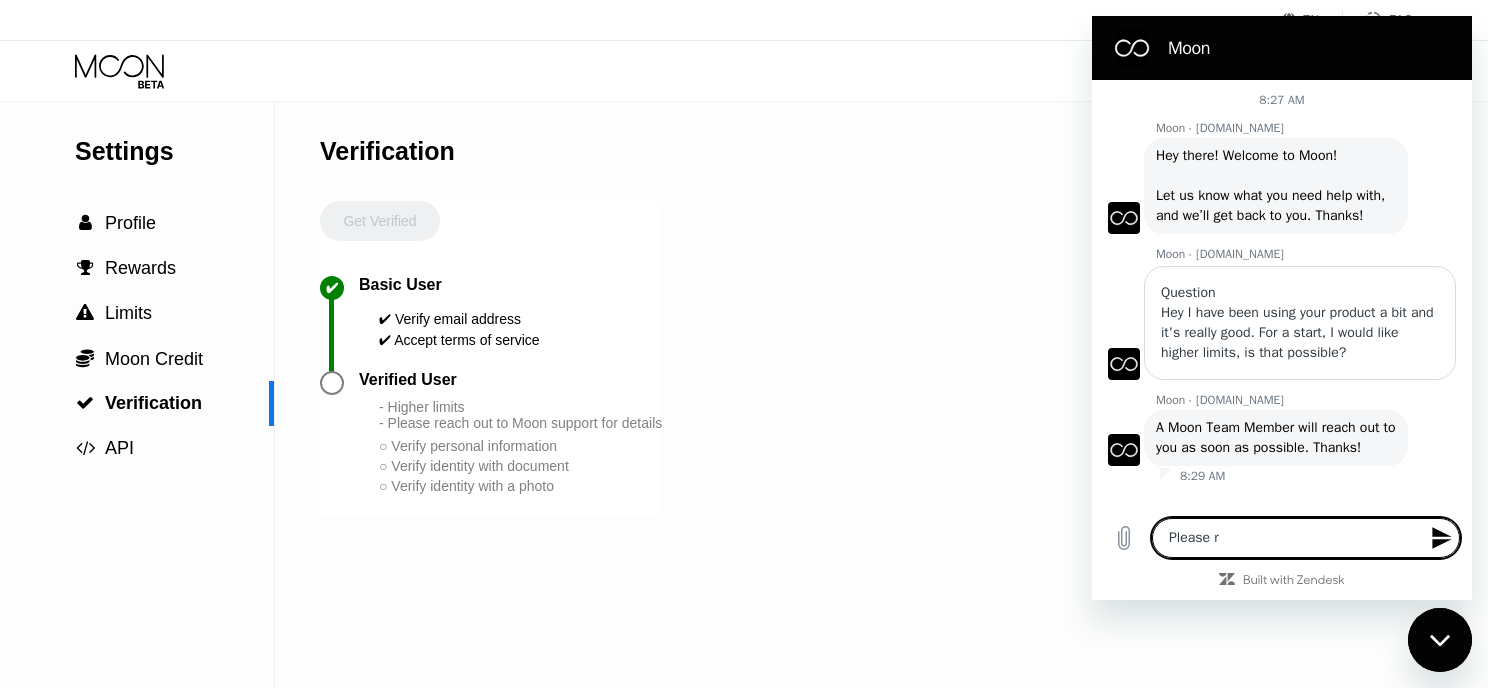 type on "Please re" 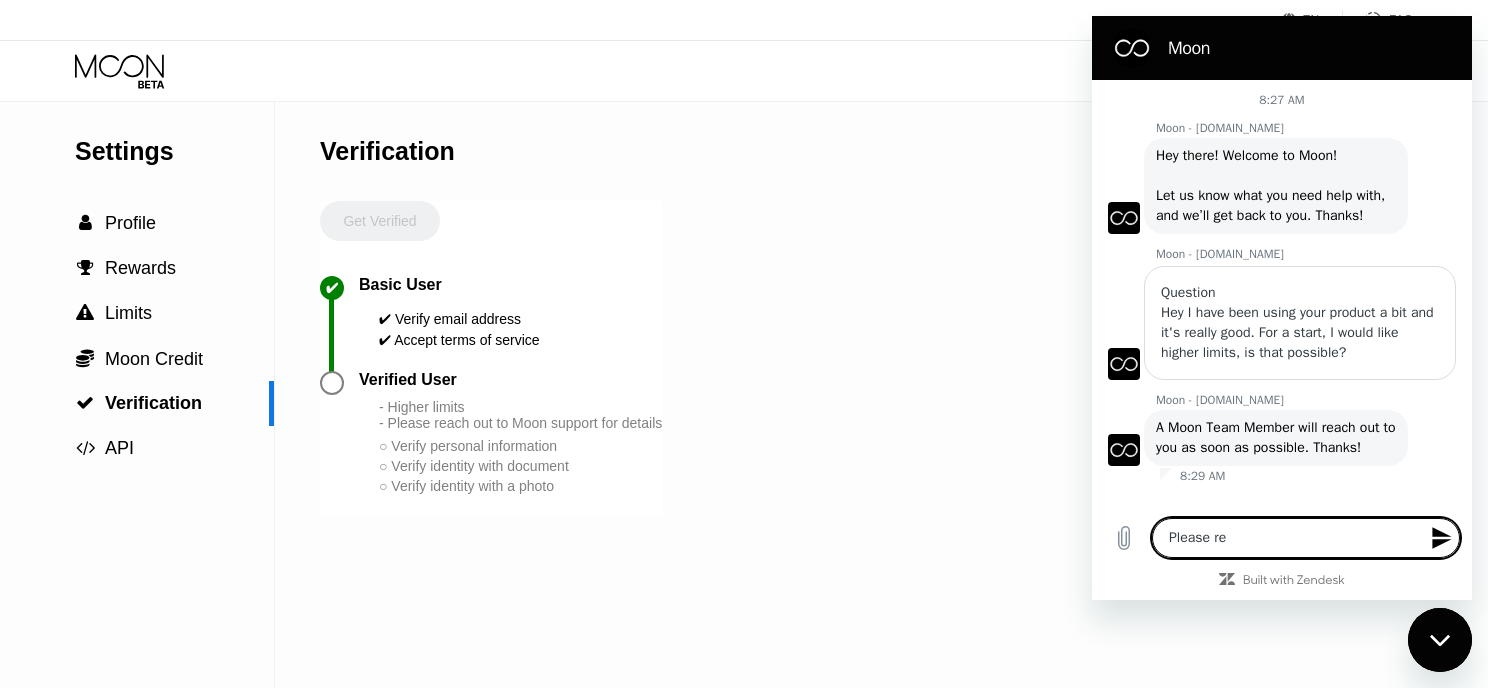type on "Please rea" 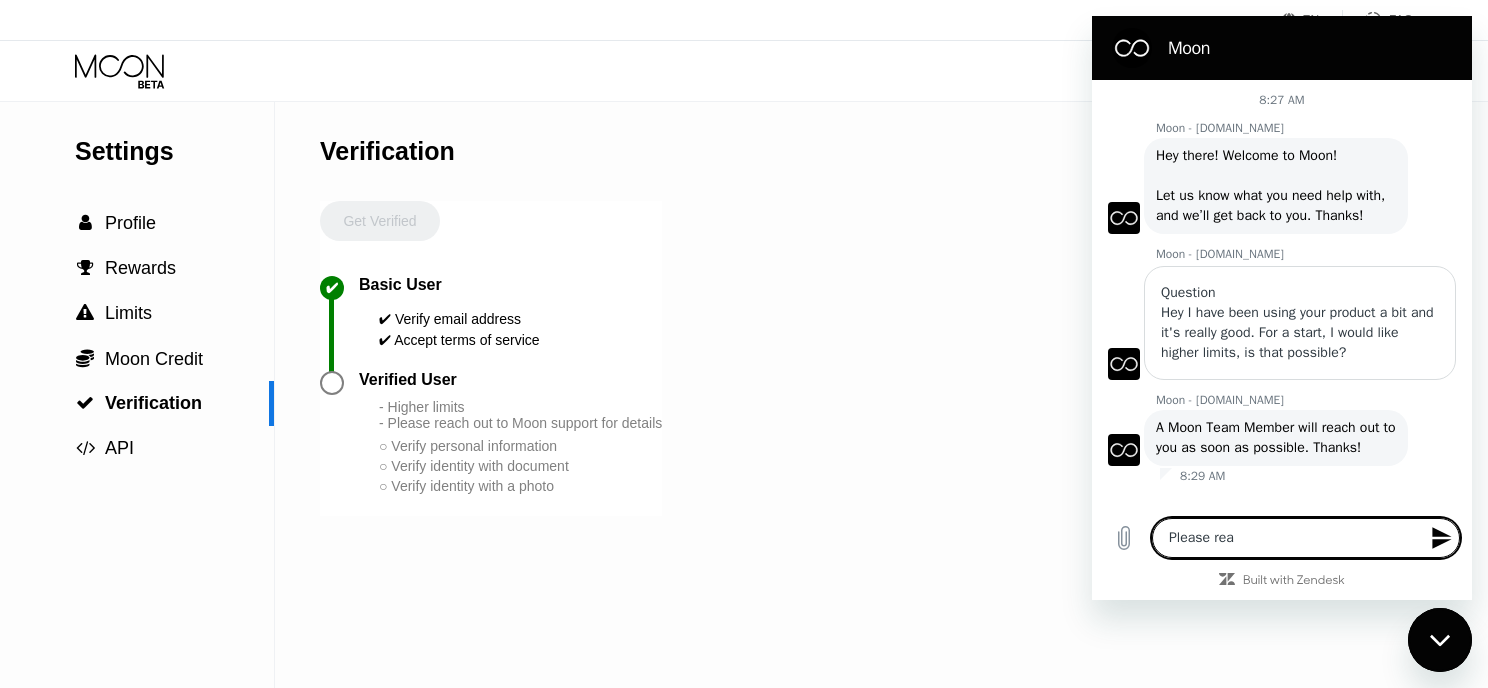 type on "Please reac" 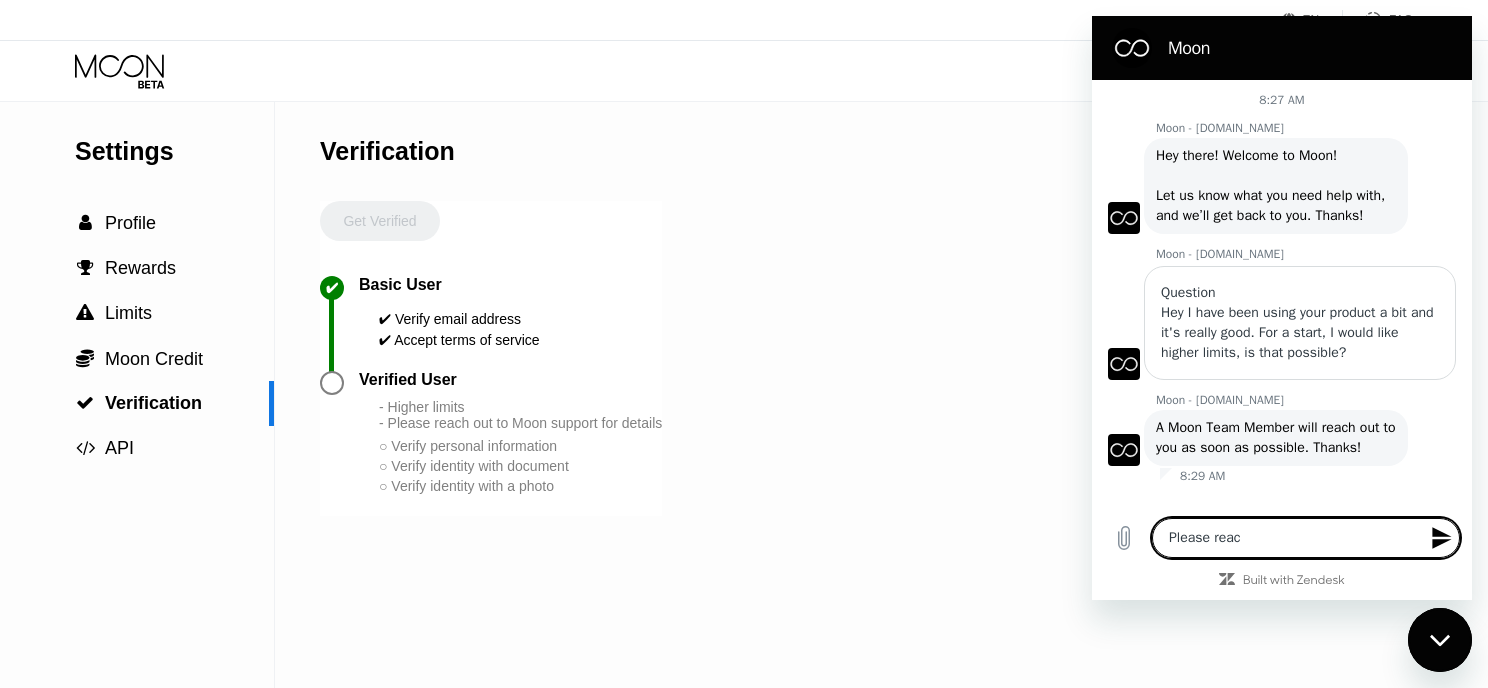 type on "Please reach" 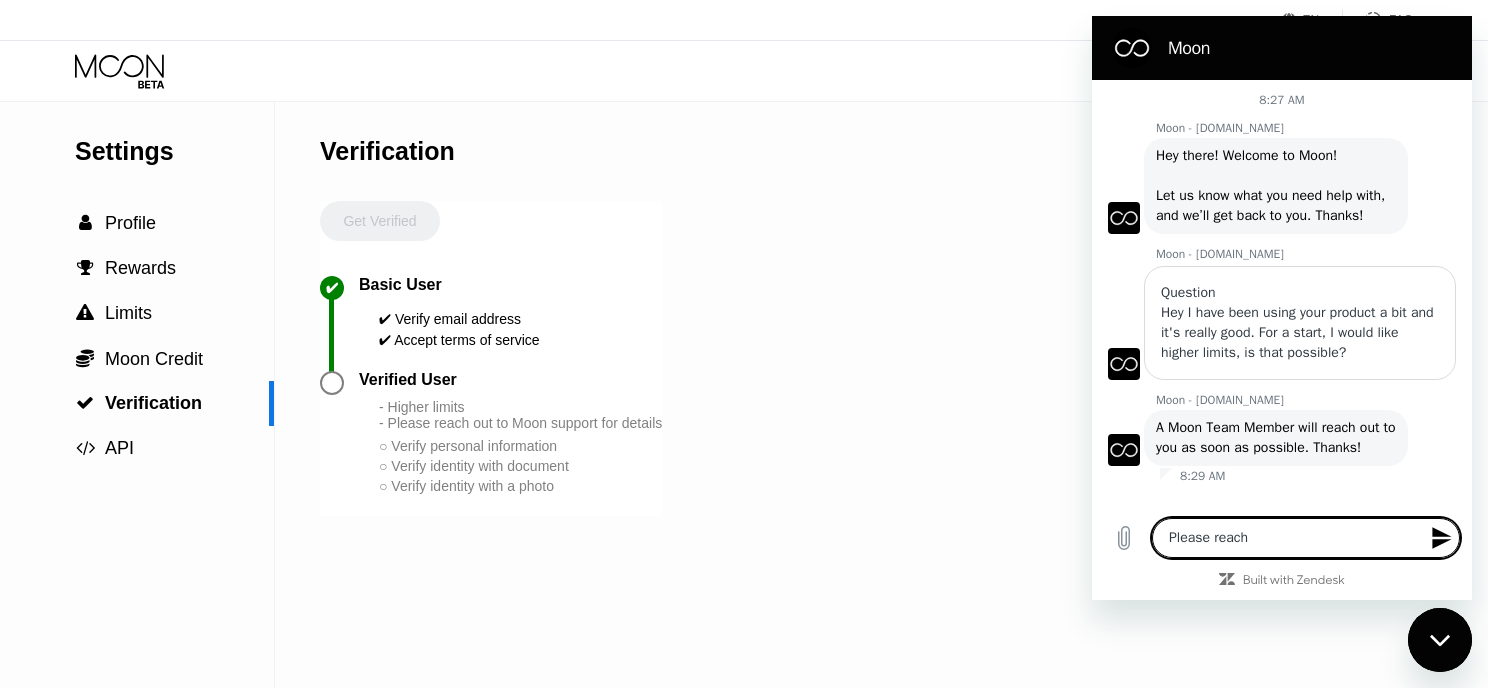 type on "Please reach" 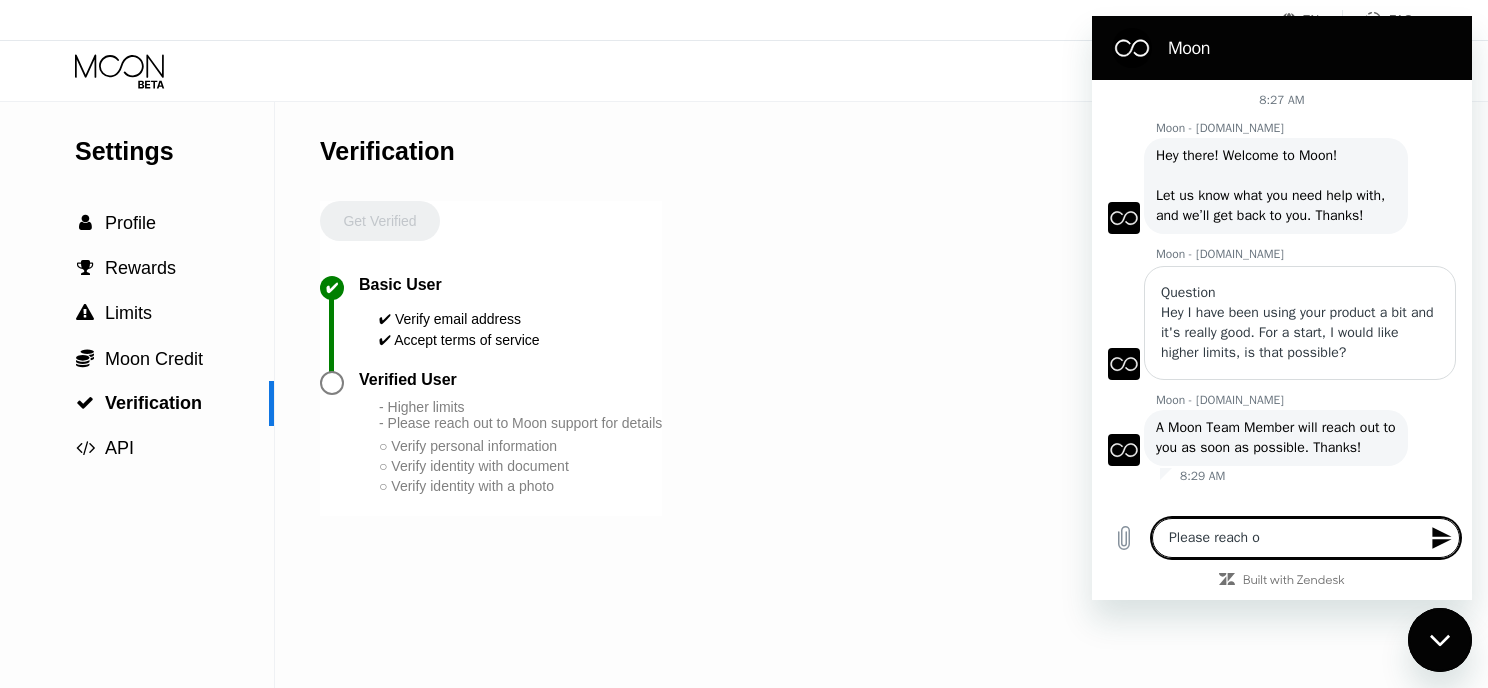 type on "Please reach ou" 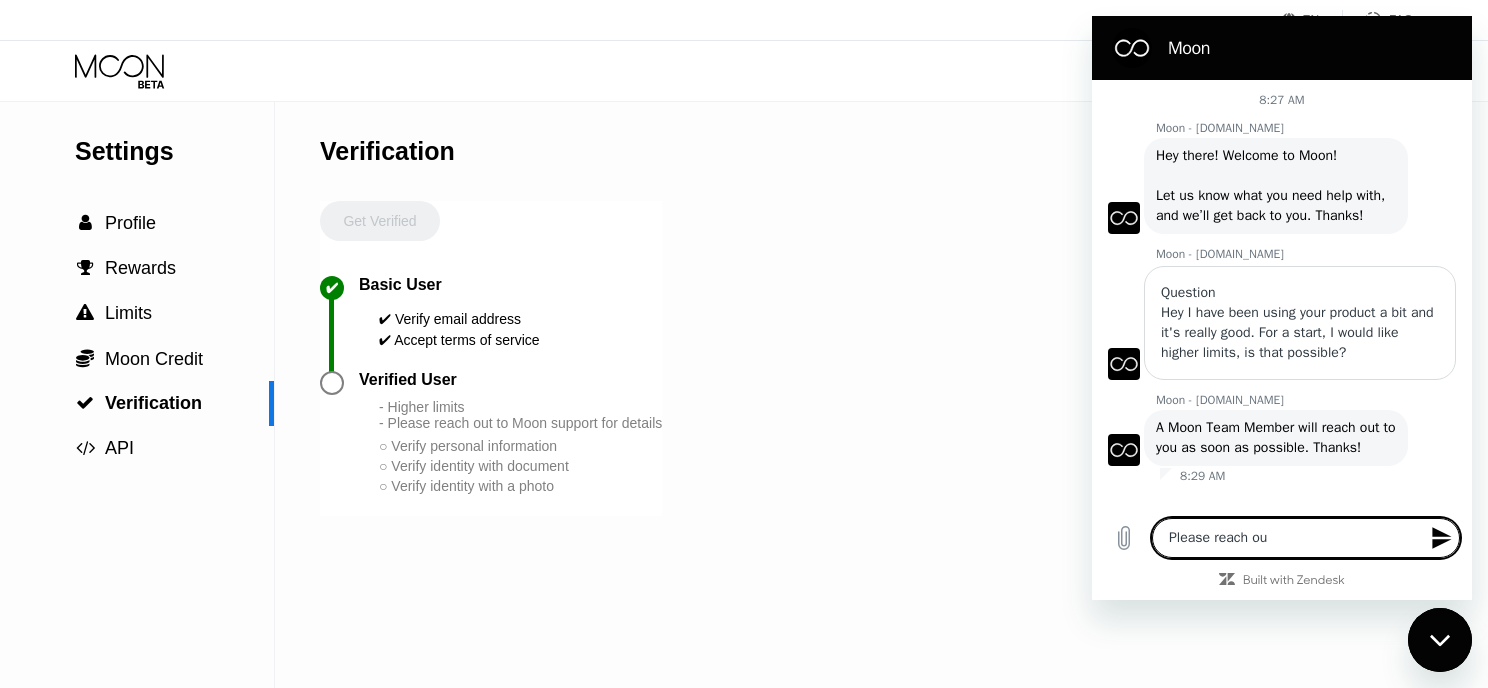 type on "x" 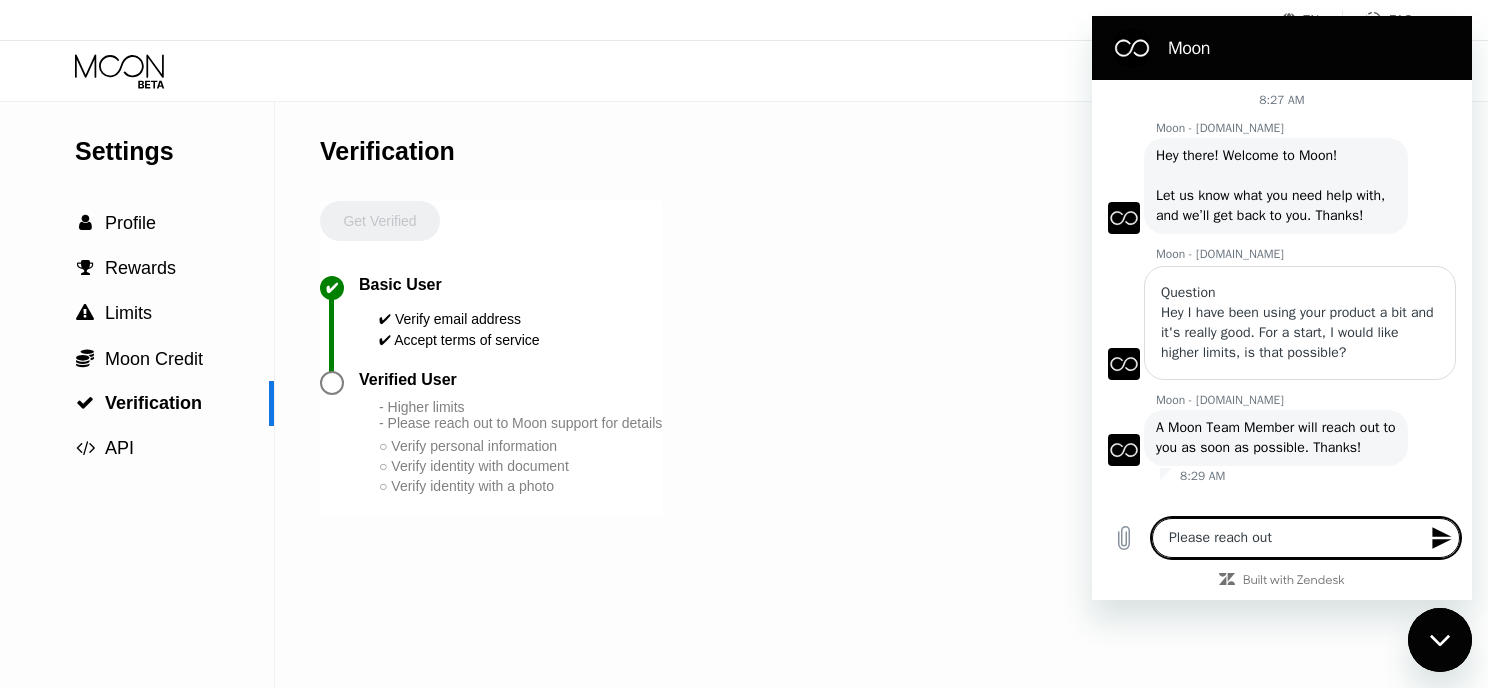 type on "x" 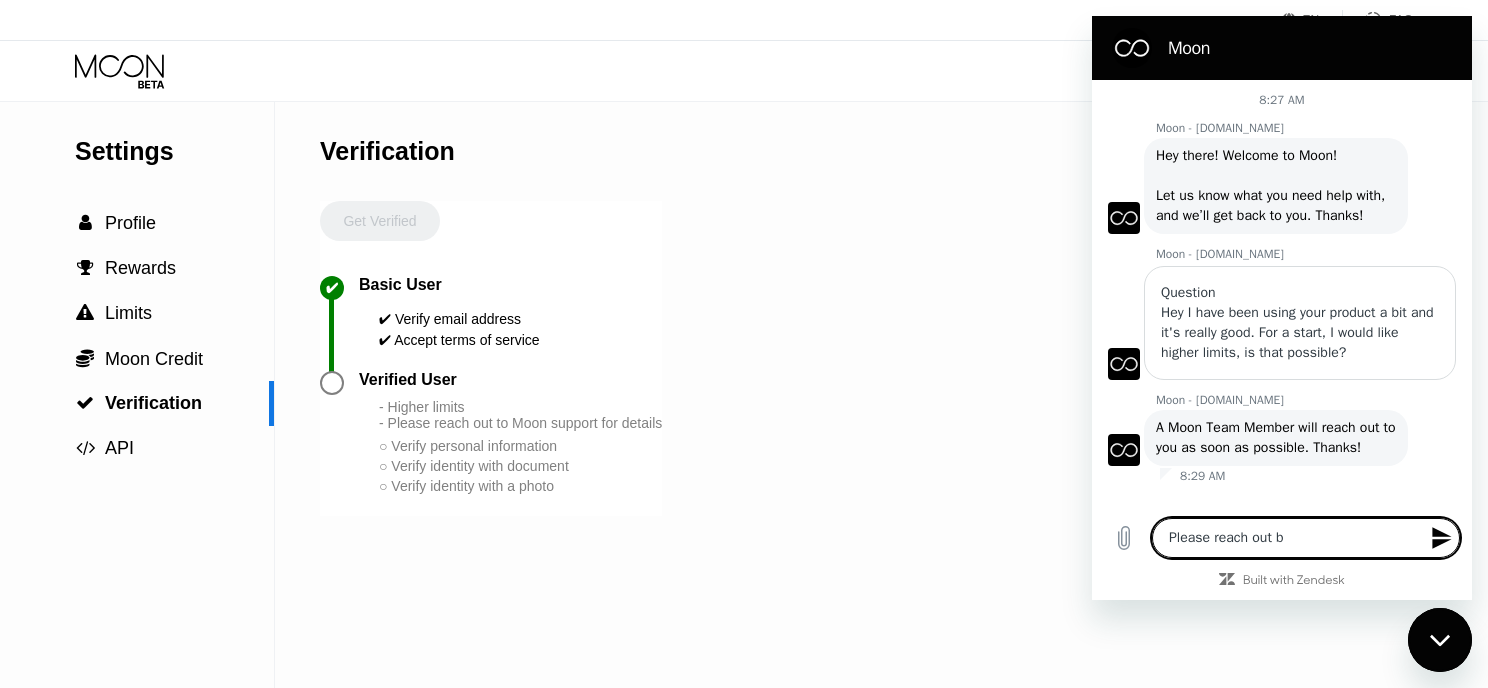 type on "x" 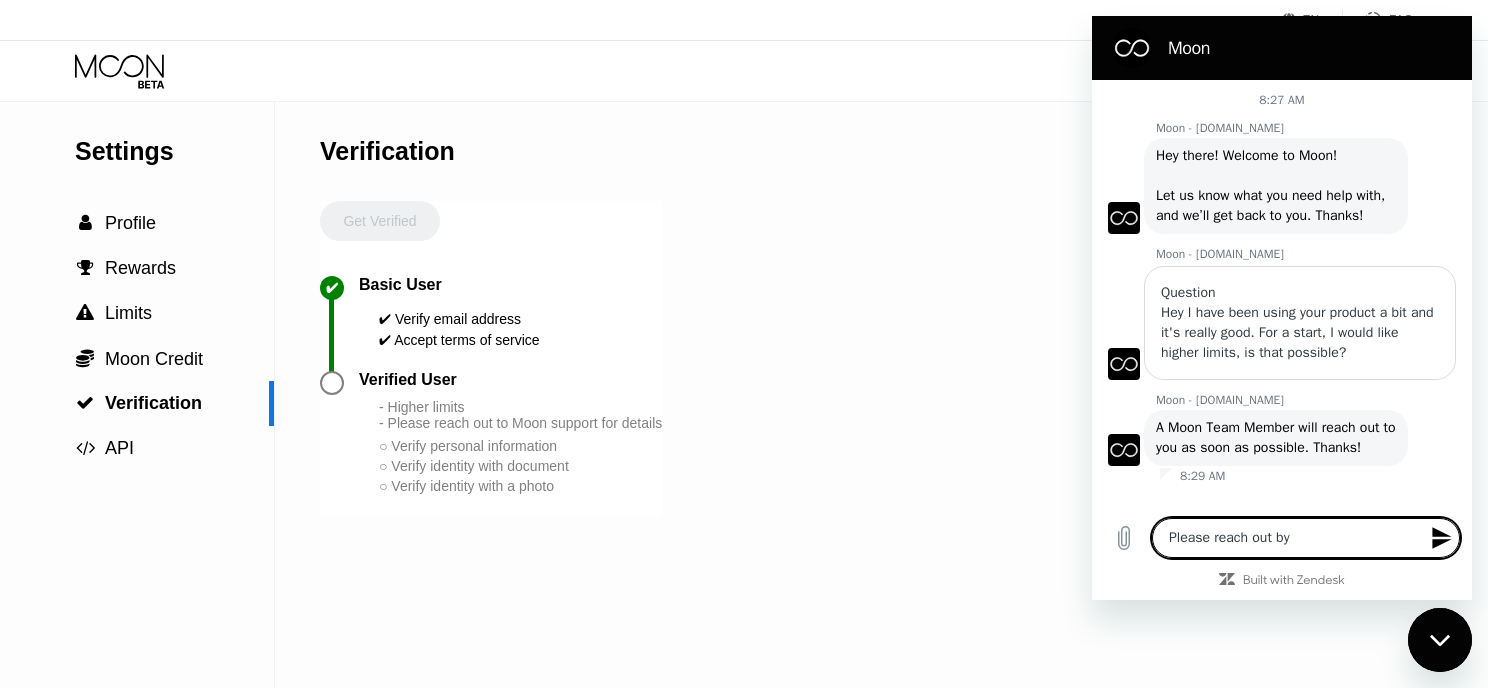 type on "Please reach out by" 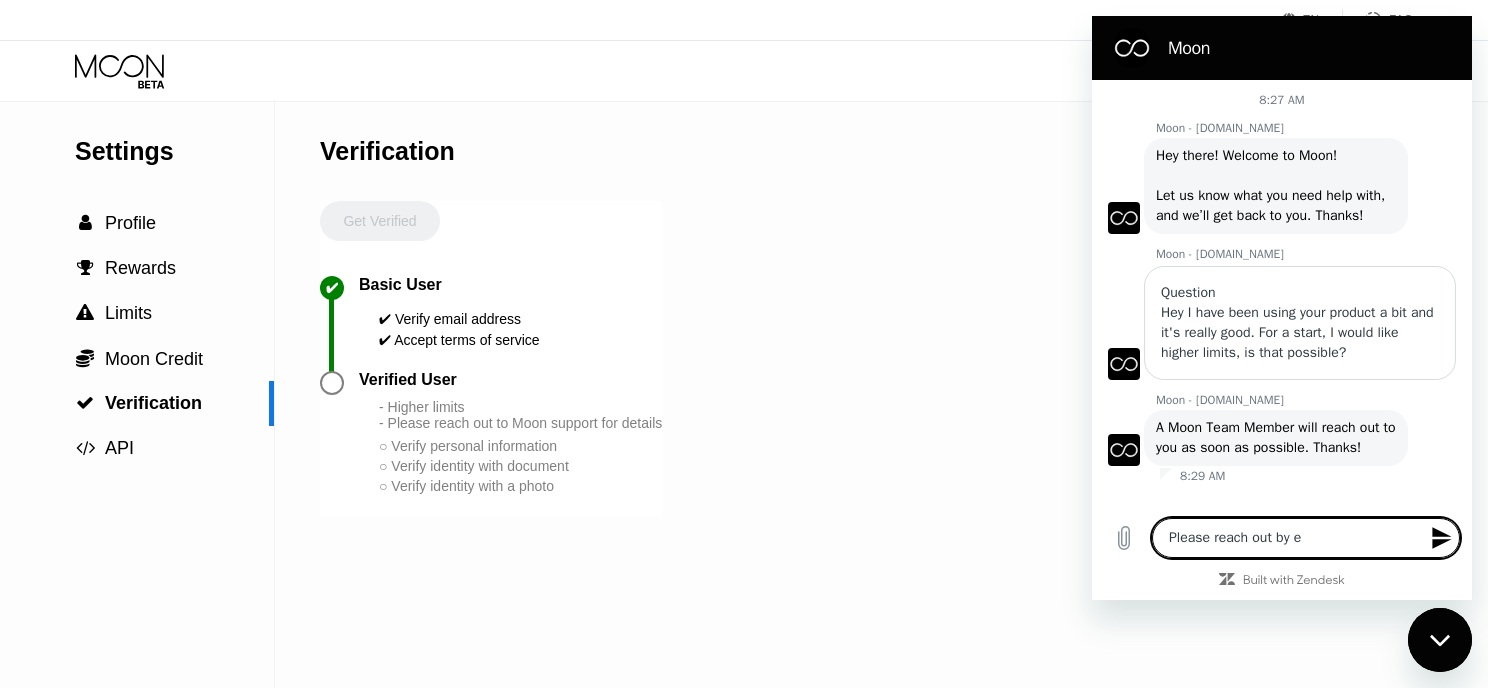 type on "Please reach out by em" 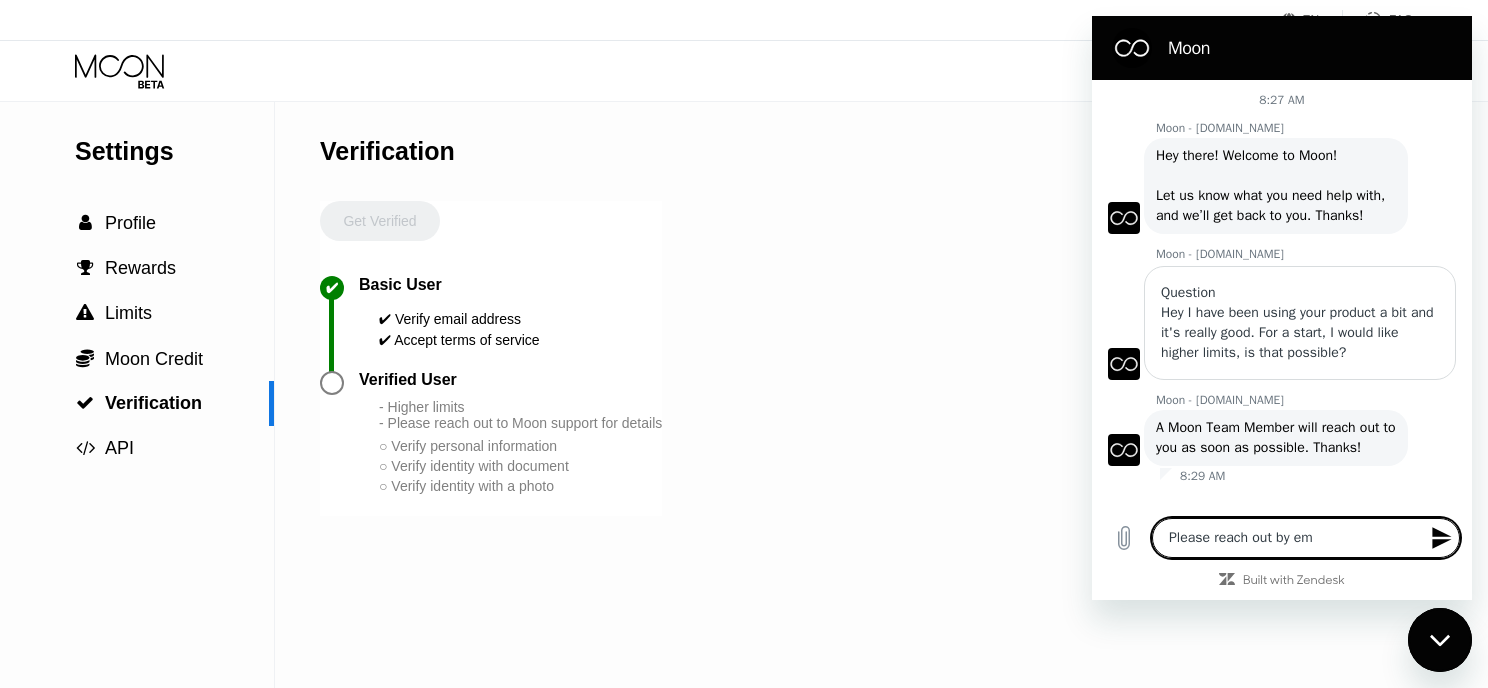type on "Please reach out by ema" 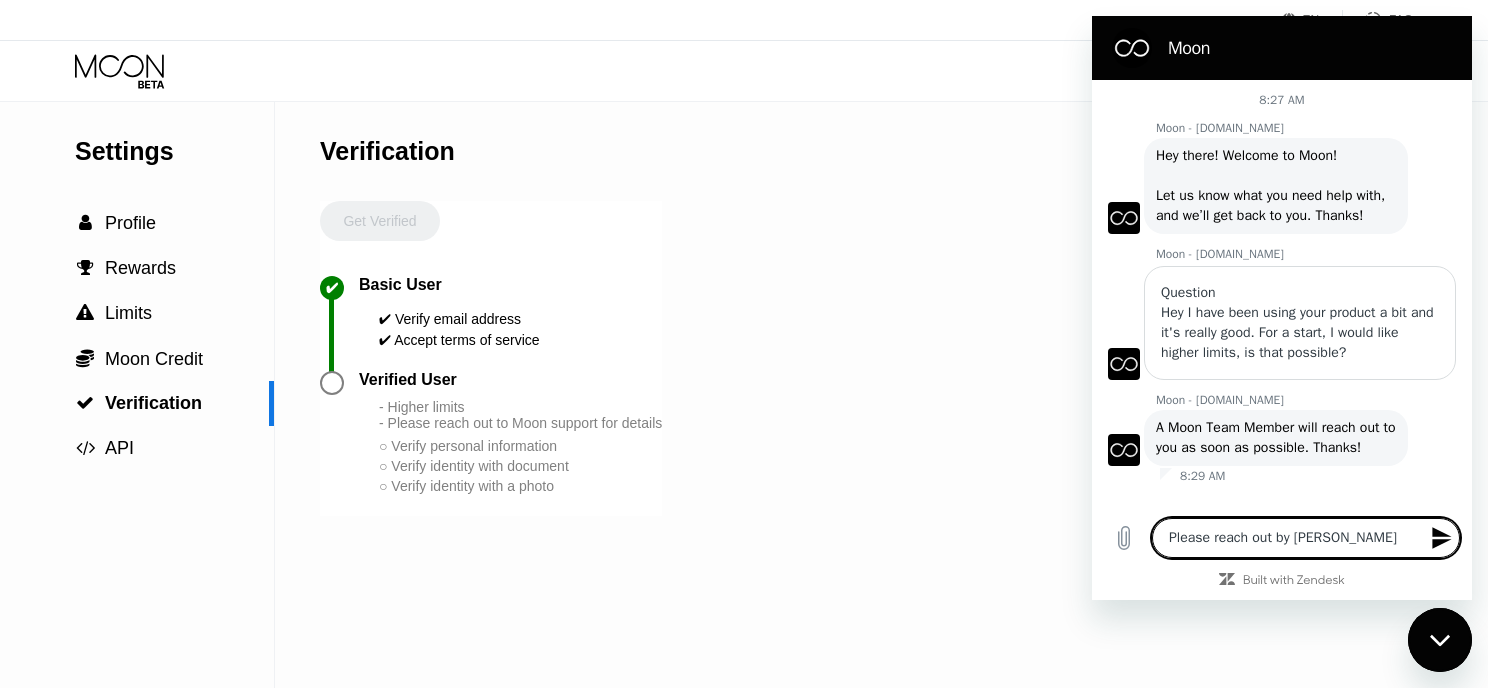 type on "Please reach out by emal" 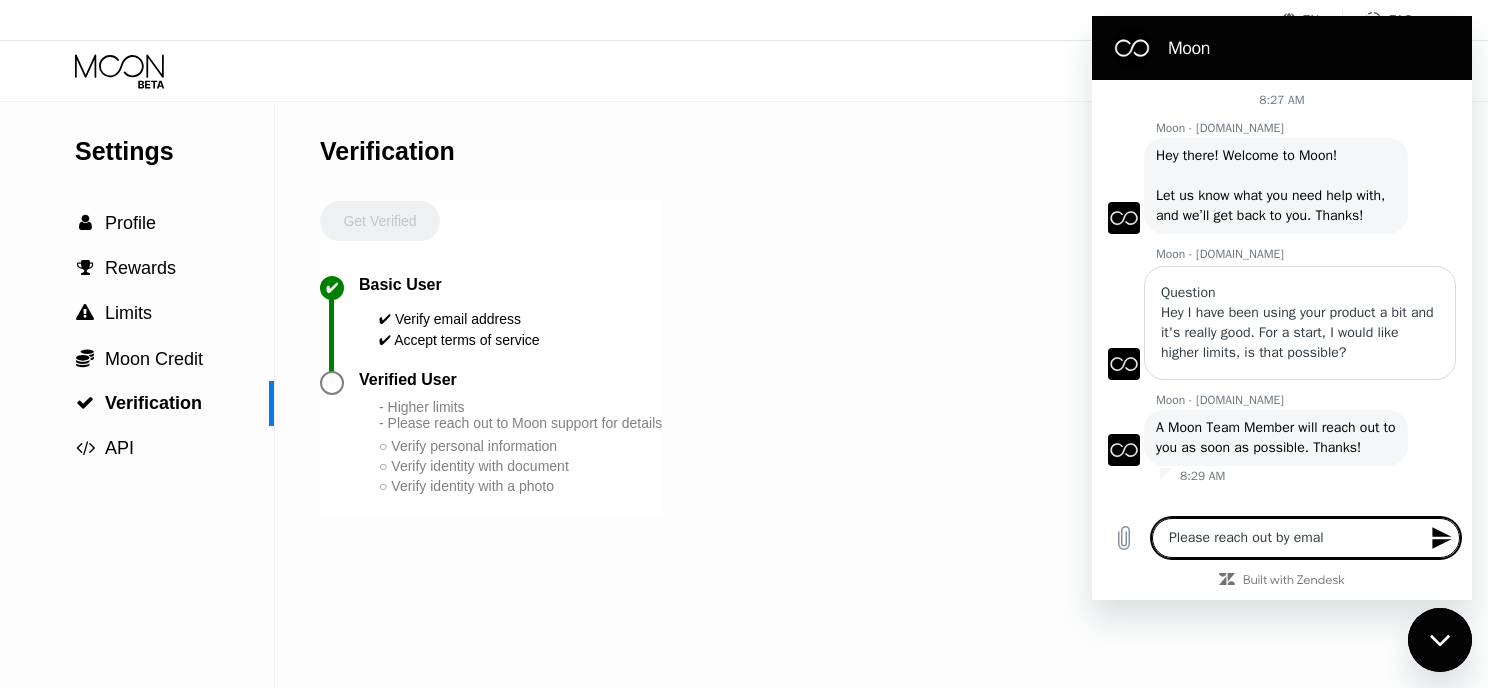 type on "x" 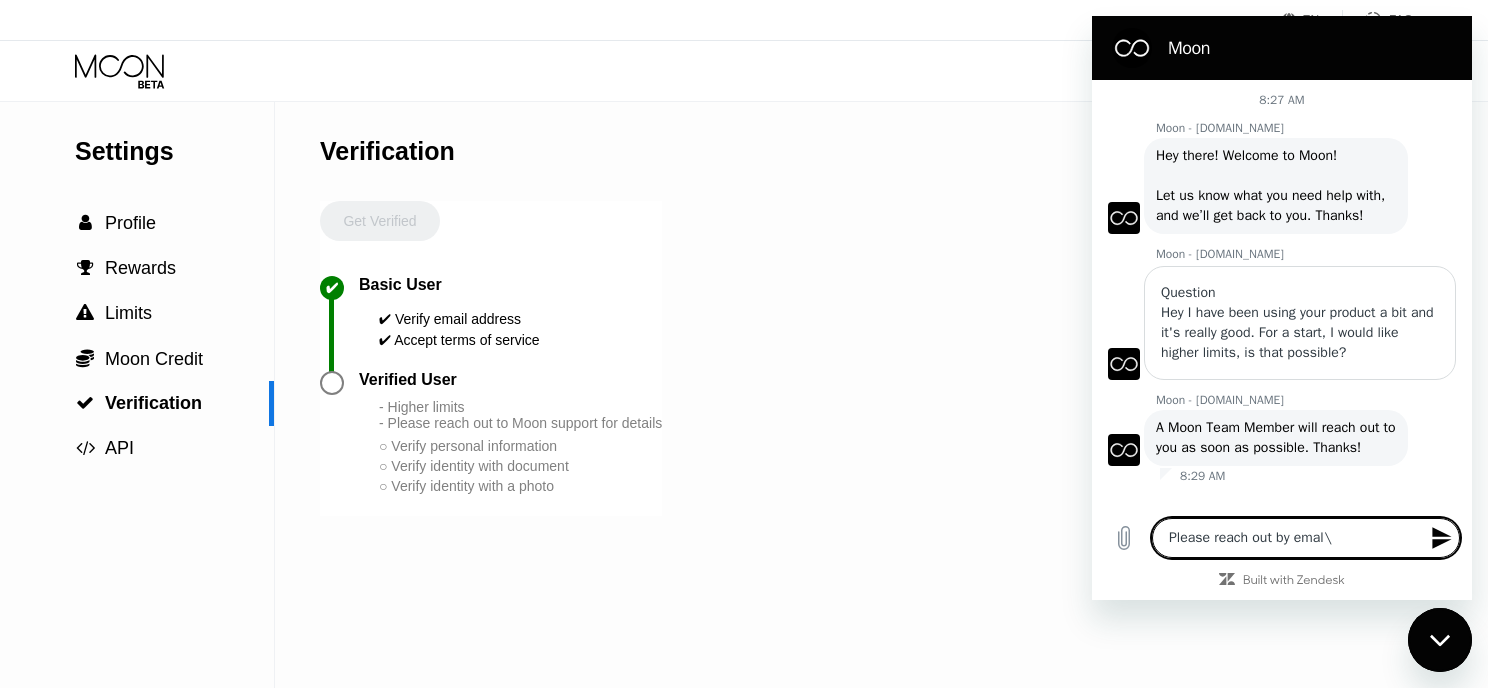 type on "Please reach out by emal" 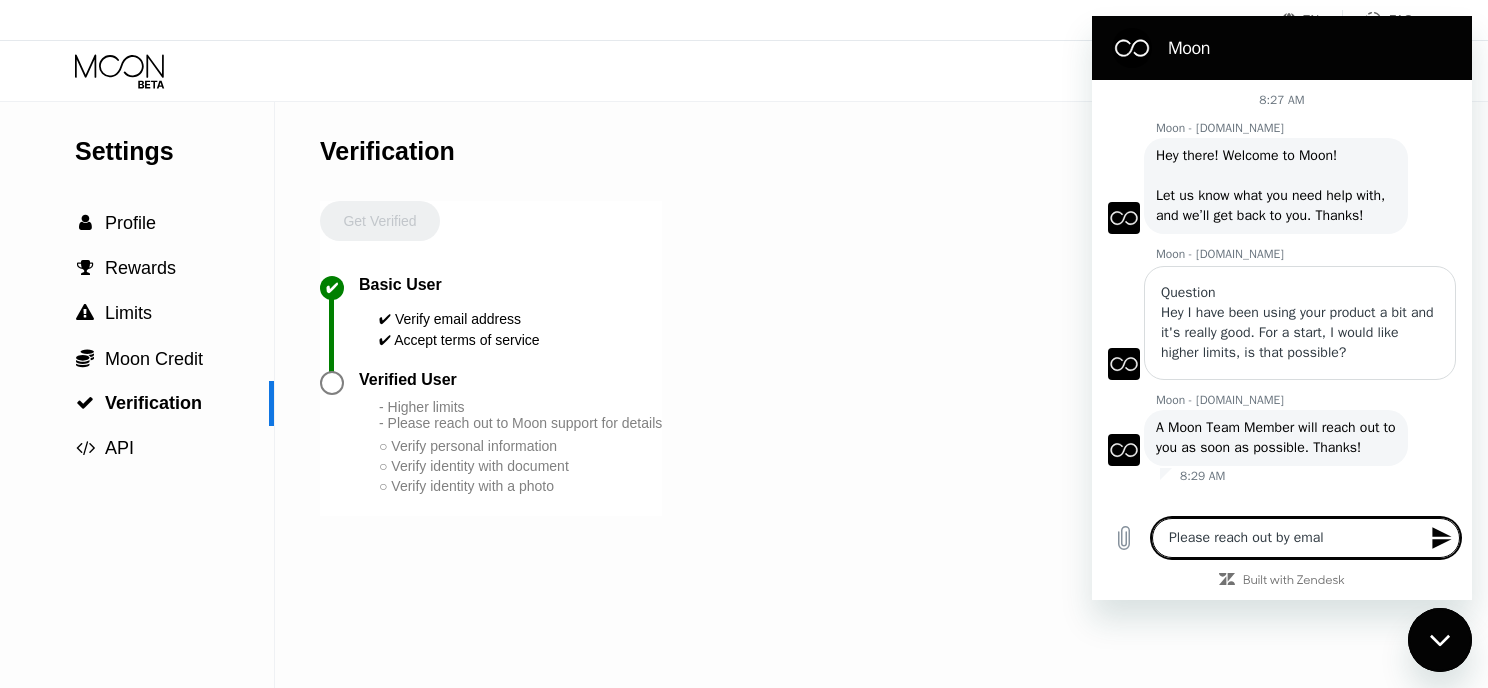 type on "Please reach out by ema" 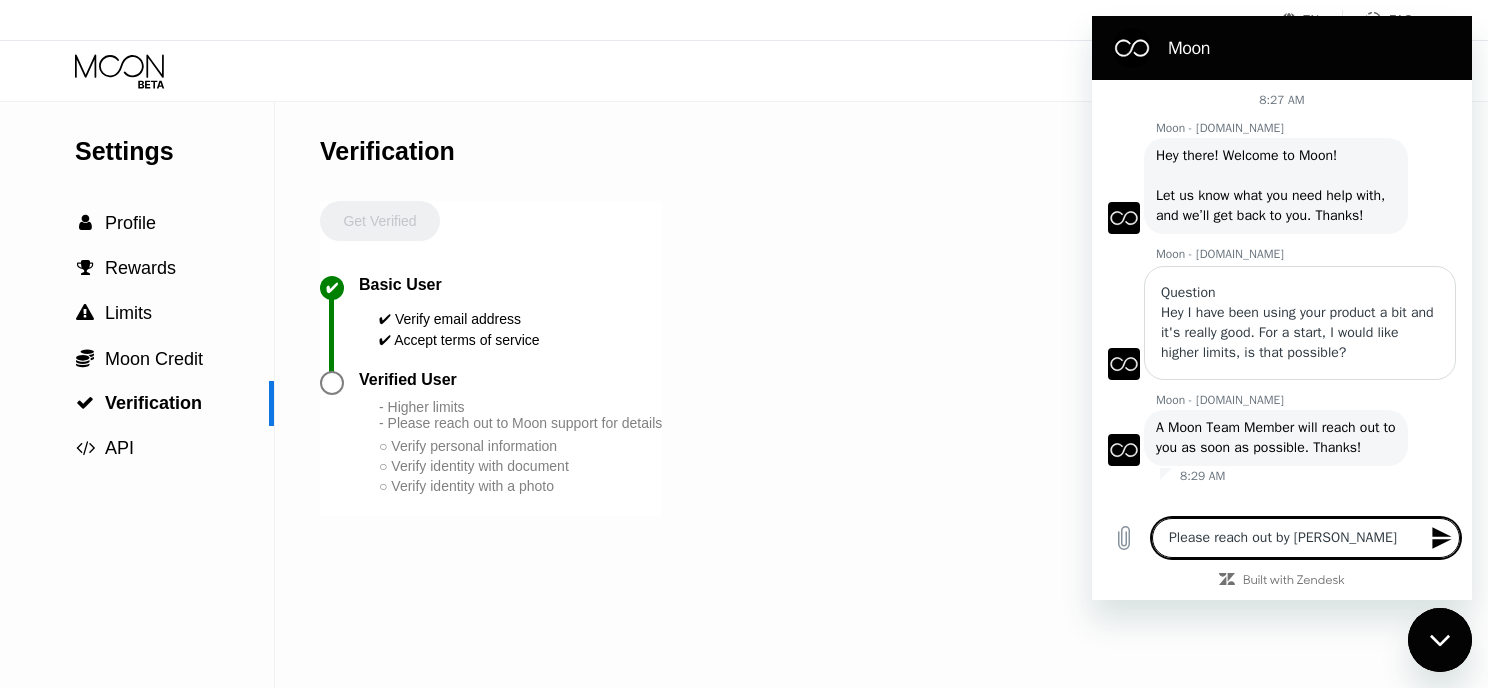 type on "Please reach out by emai" 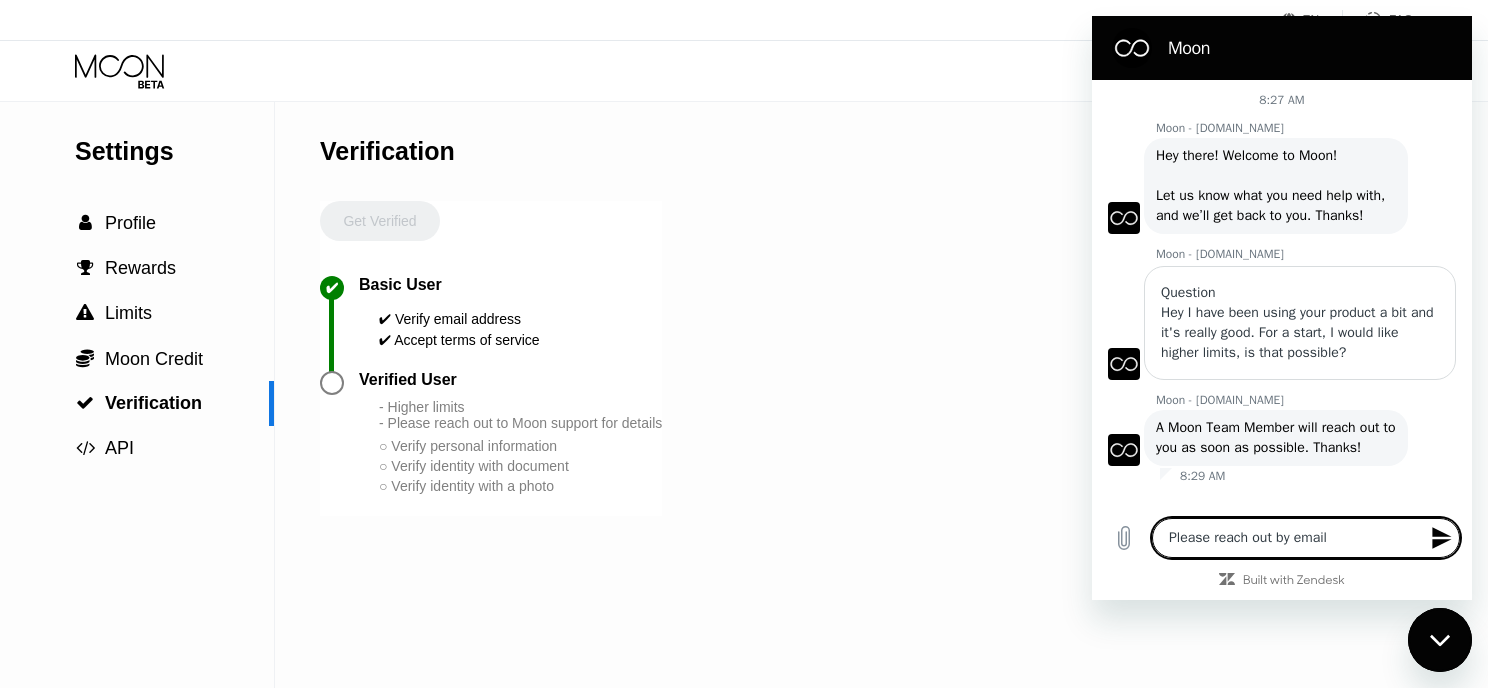 type on "Please reach out by email." 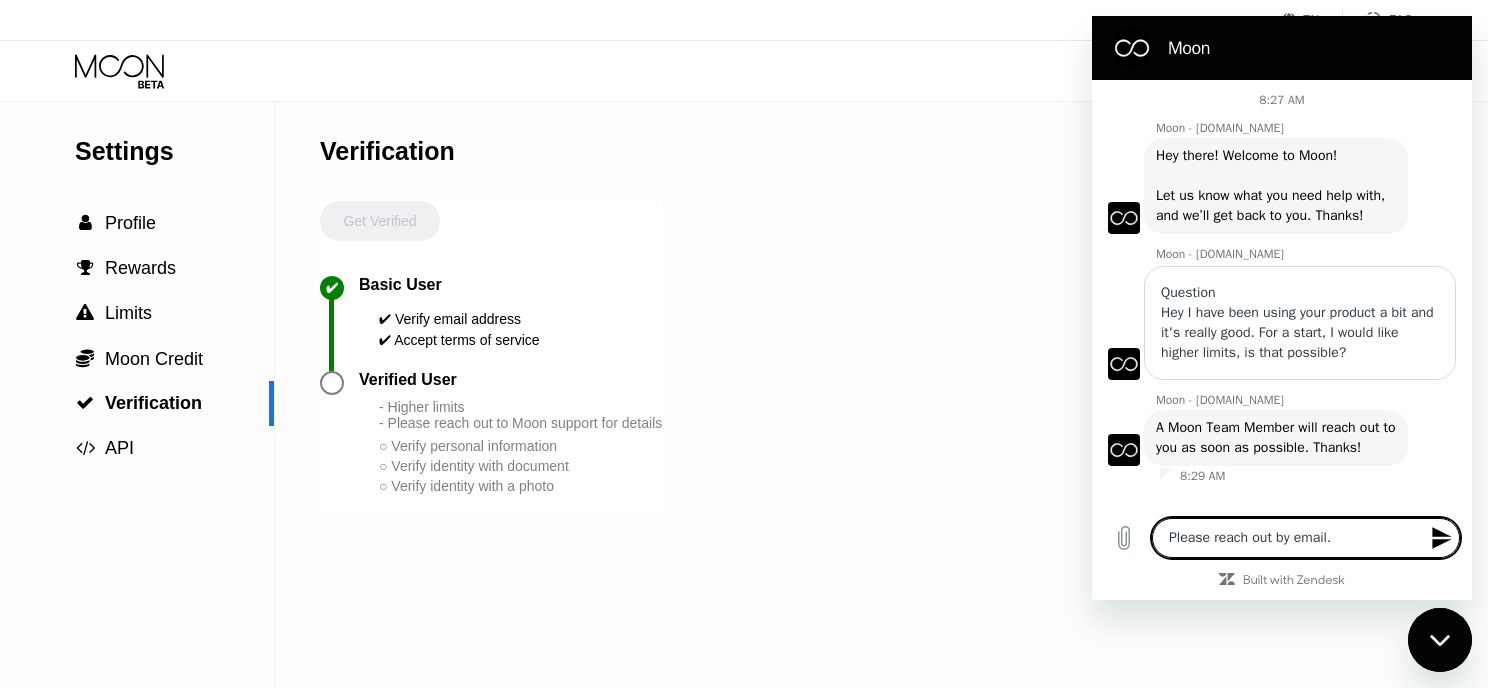 type on "Please reach out by email." 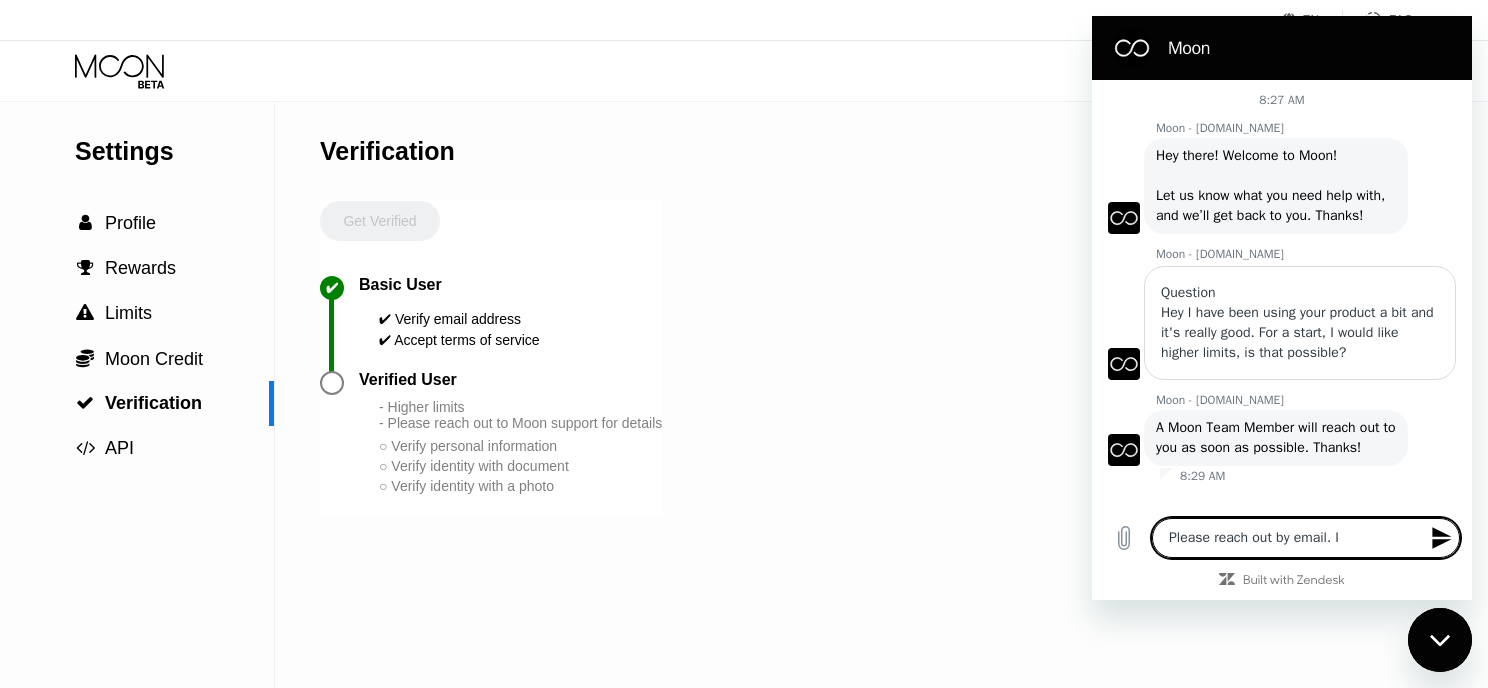 type on "Please reach out by email. I" 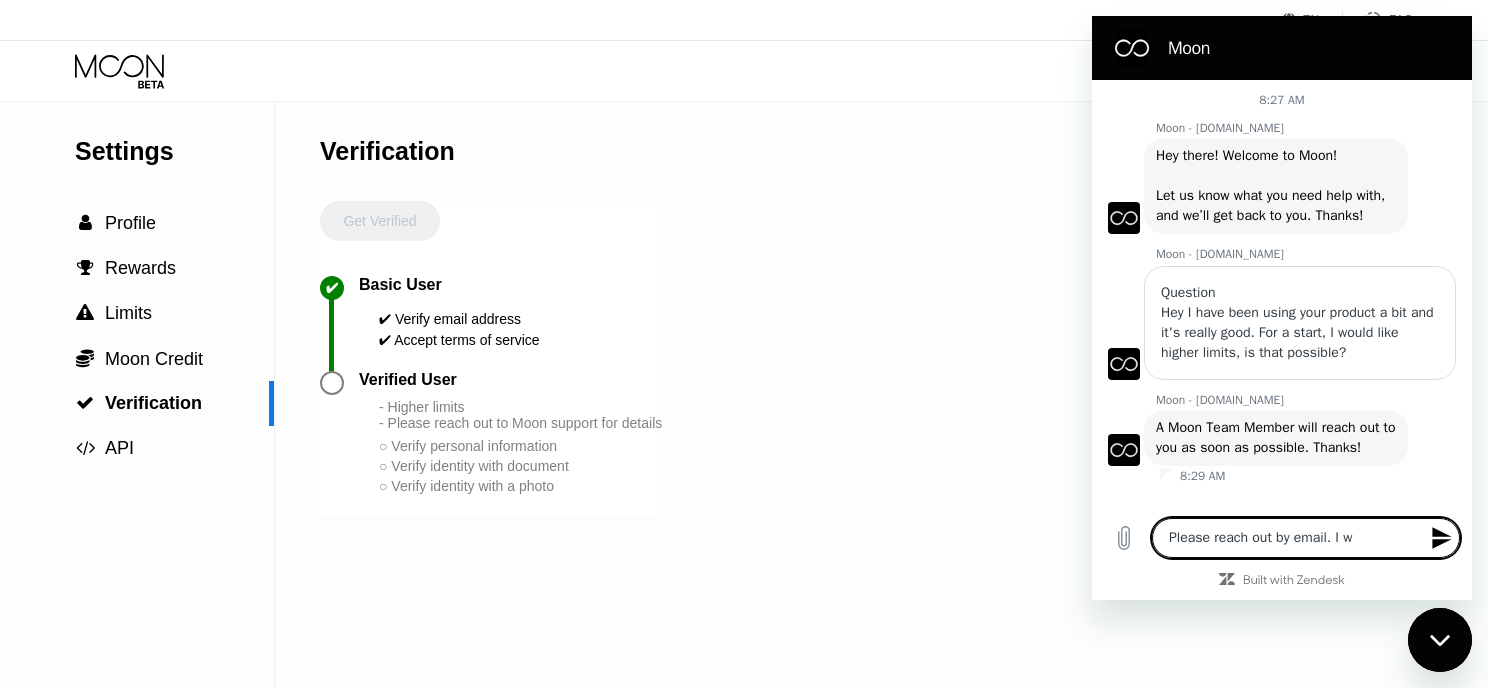 type on "Please reach out by email. I wi" 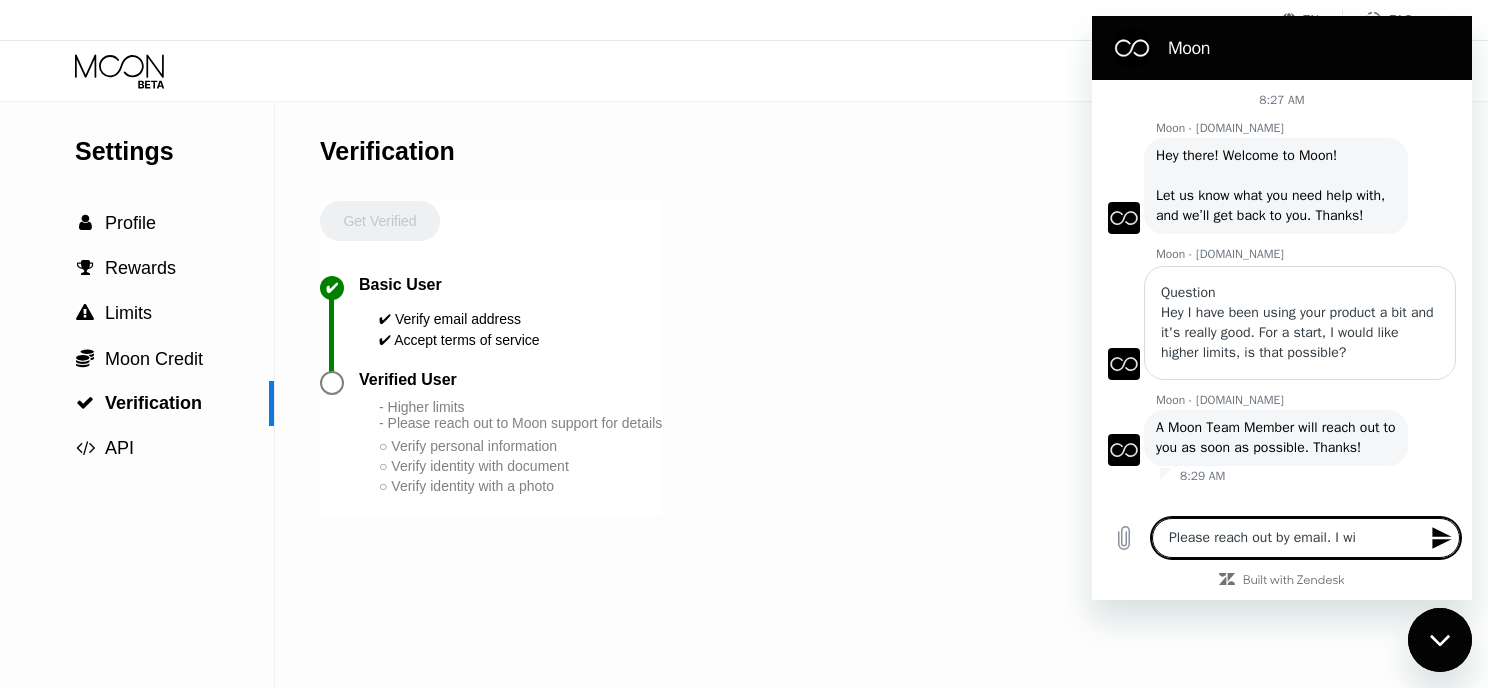 type on "Please reach out by email. I wil" 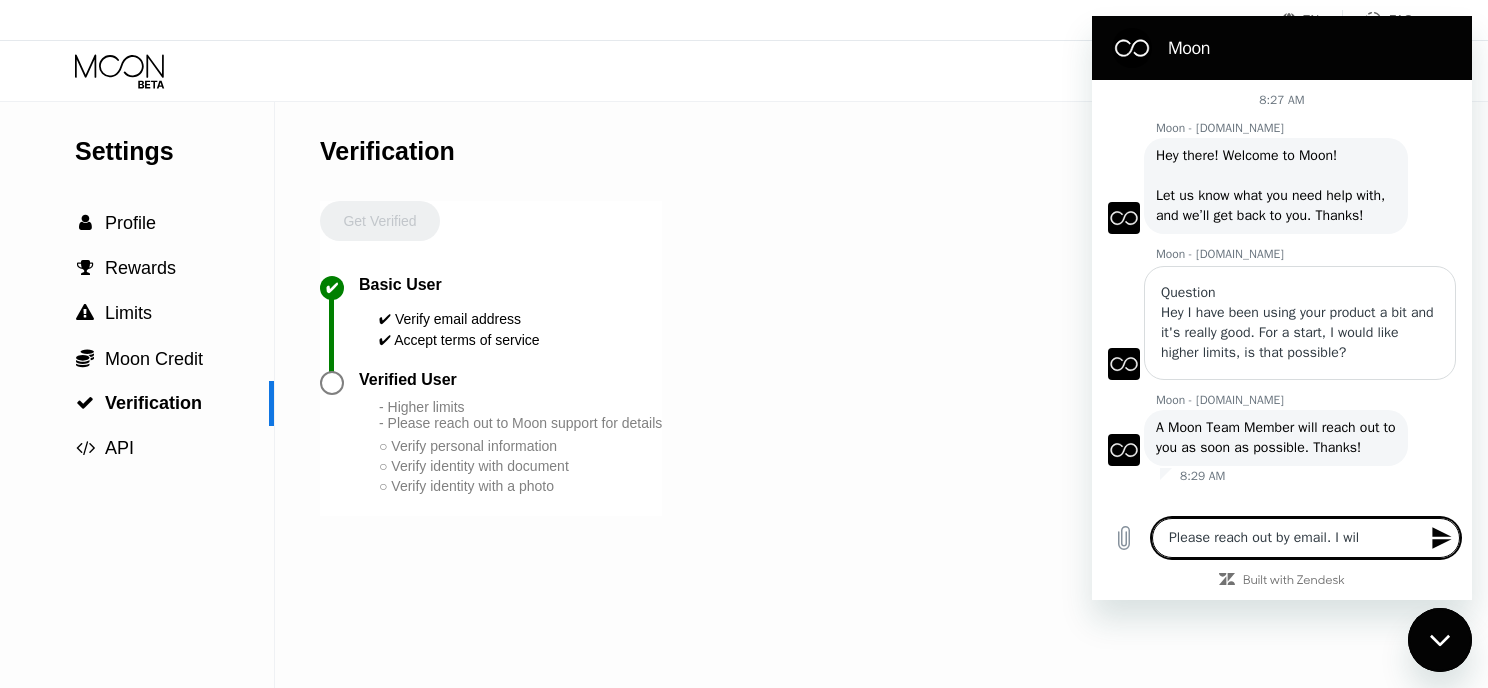 type on "Please reach out by email. I will" 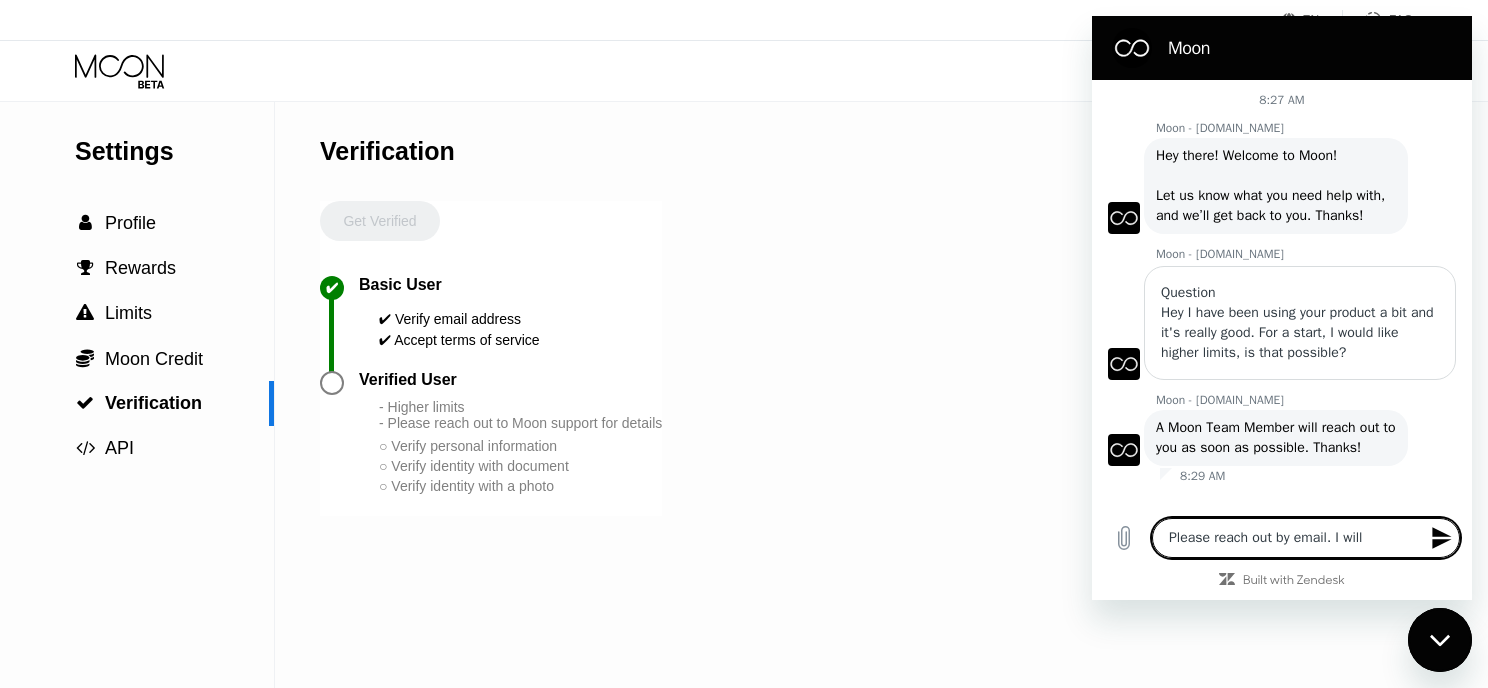 type on "Please reach out by email. I willl" 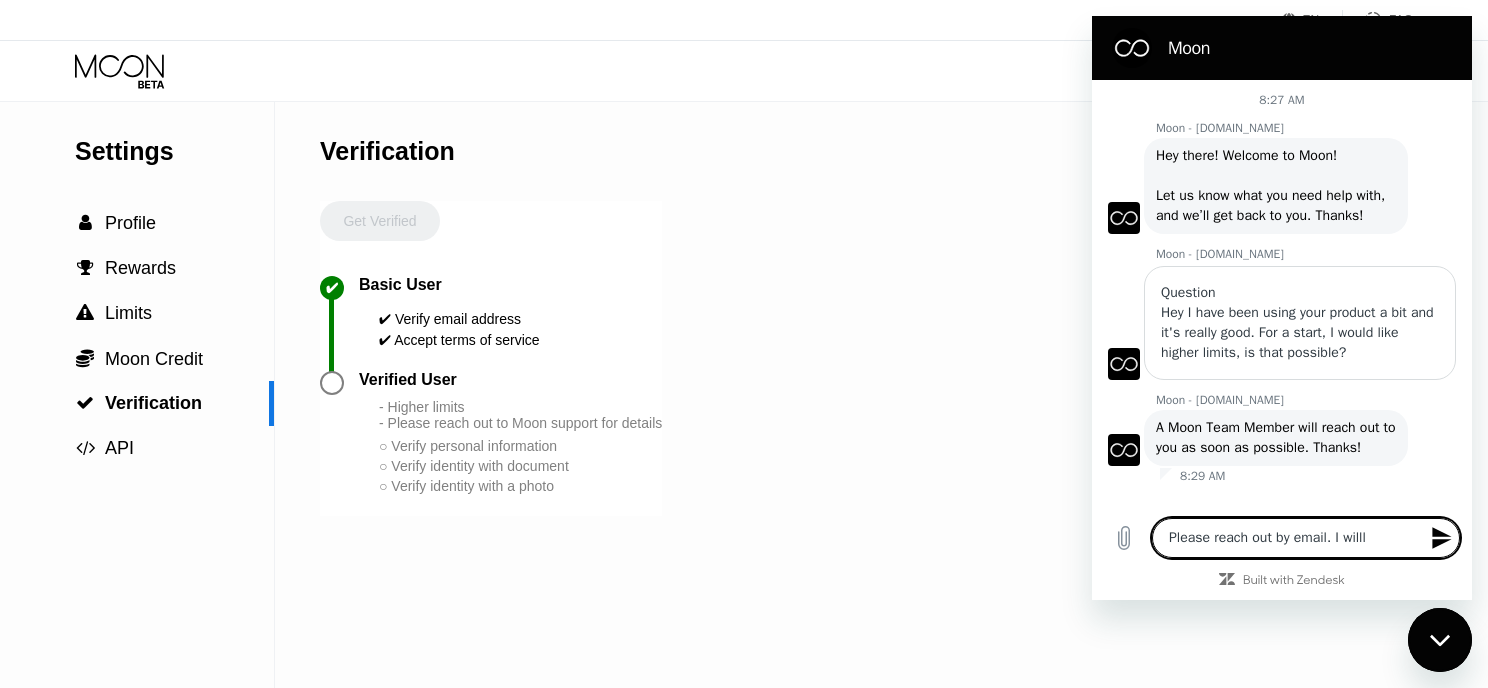 type on "Please reach out by email. I willl" 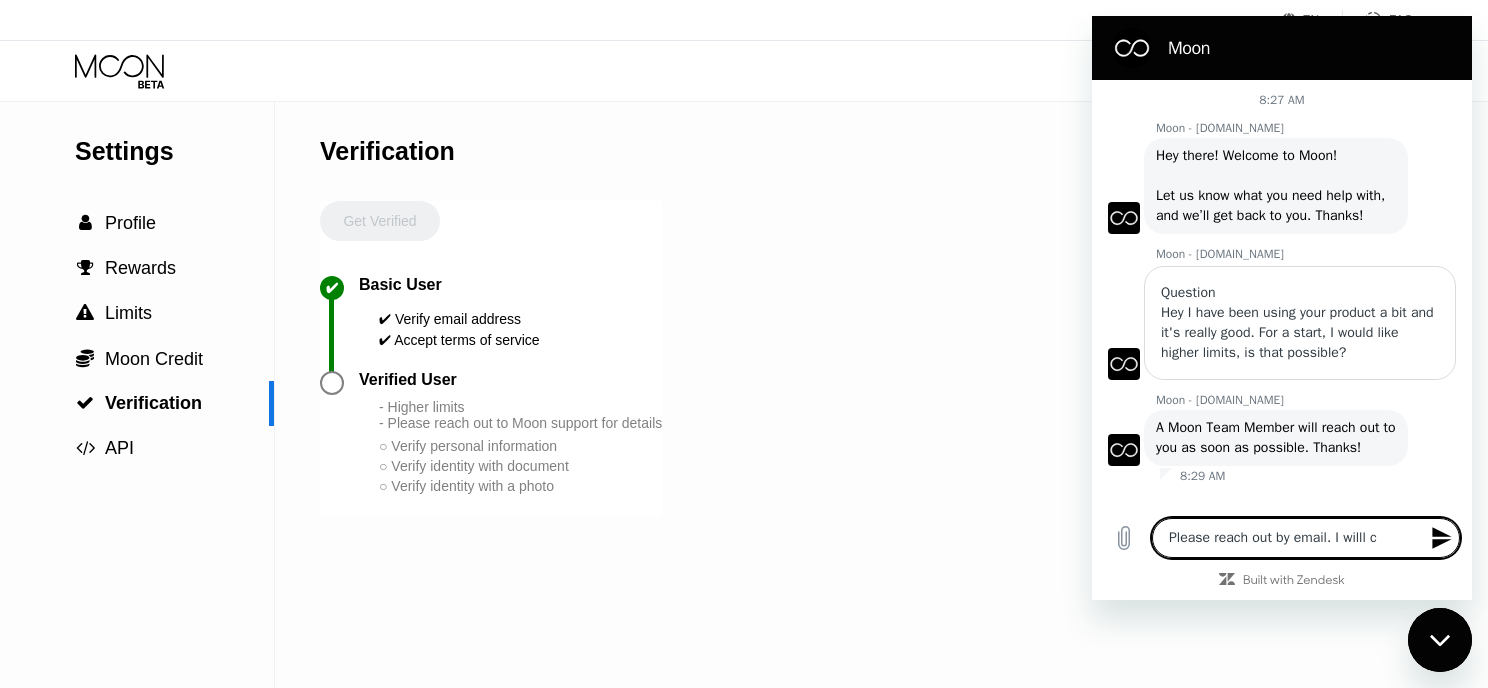 type on "Please reach out by email. I willl cl" 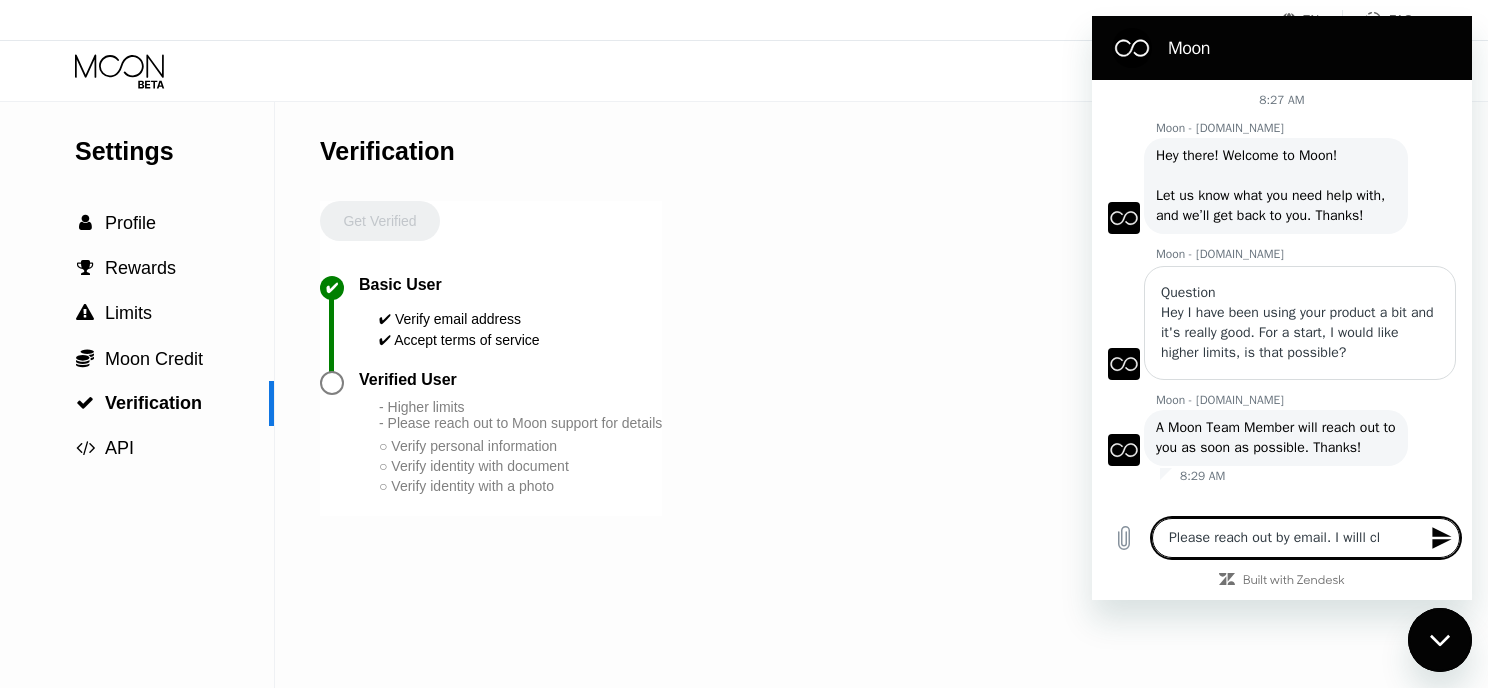 type on "Please reach out by email. I willl clo" 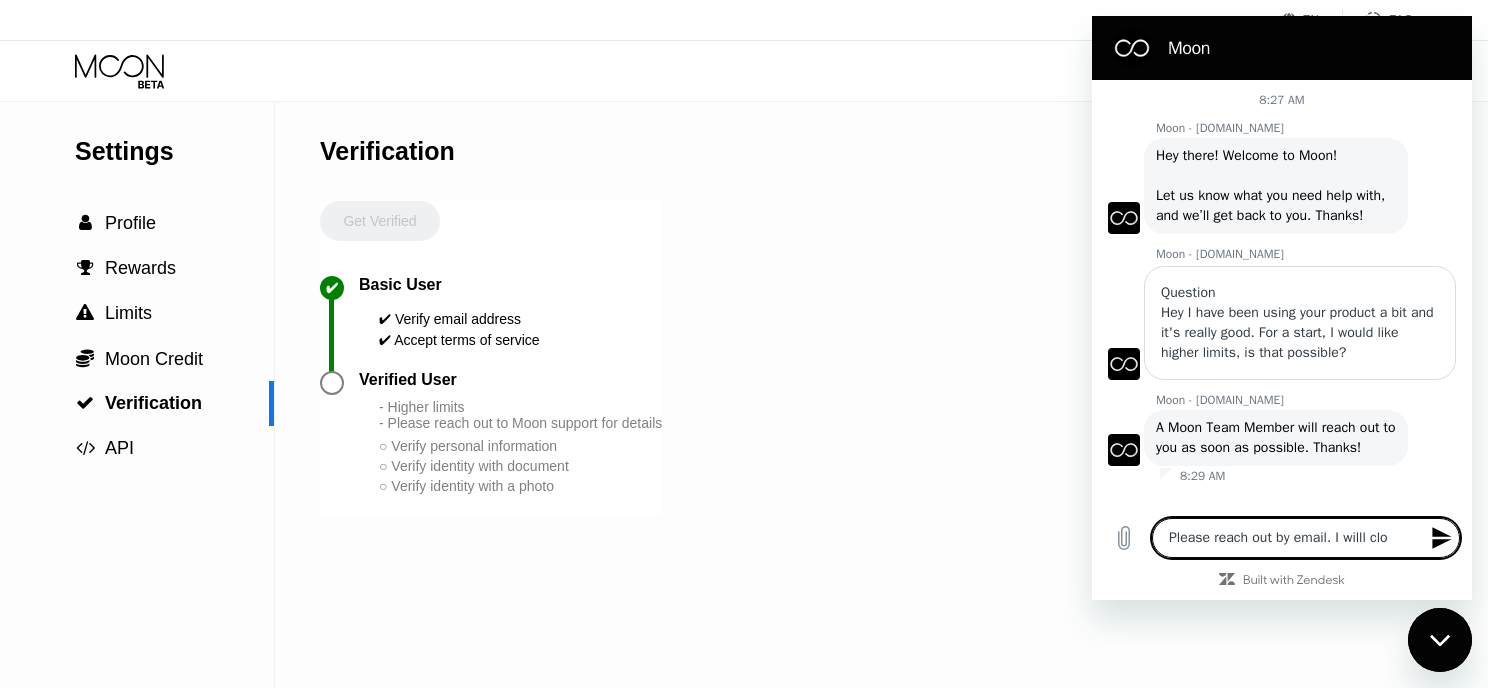 type on "Please reach out by email. I willl clos" 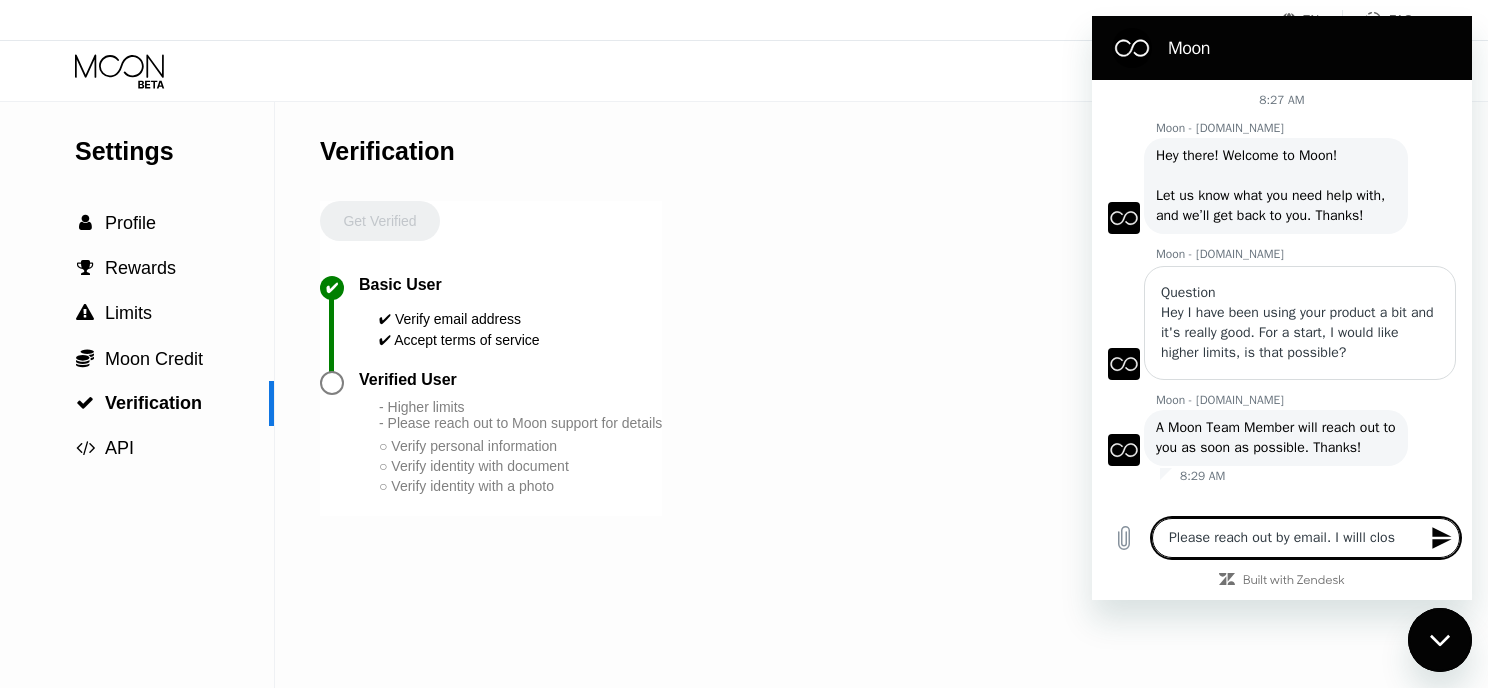 type on "Please reach out by email. I willl close" 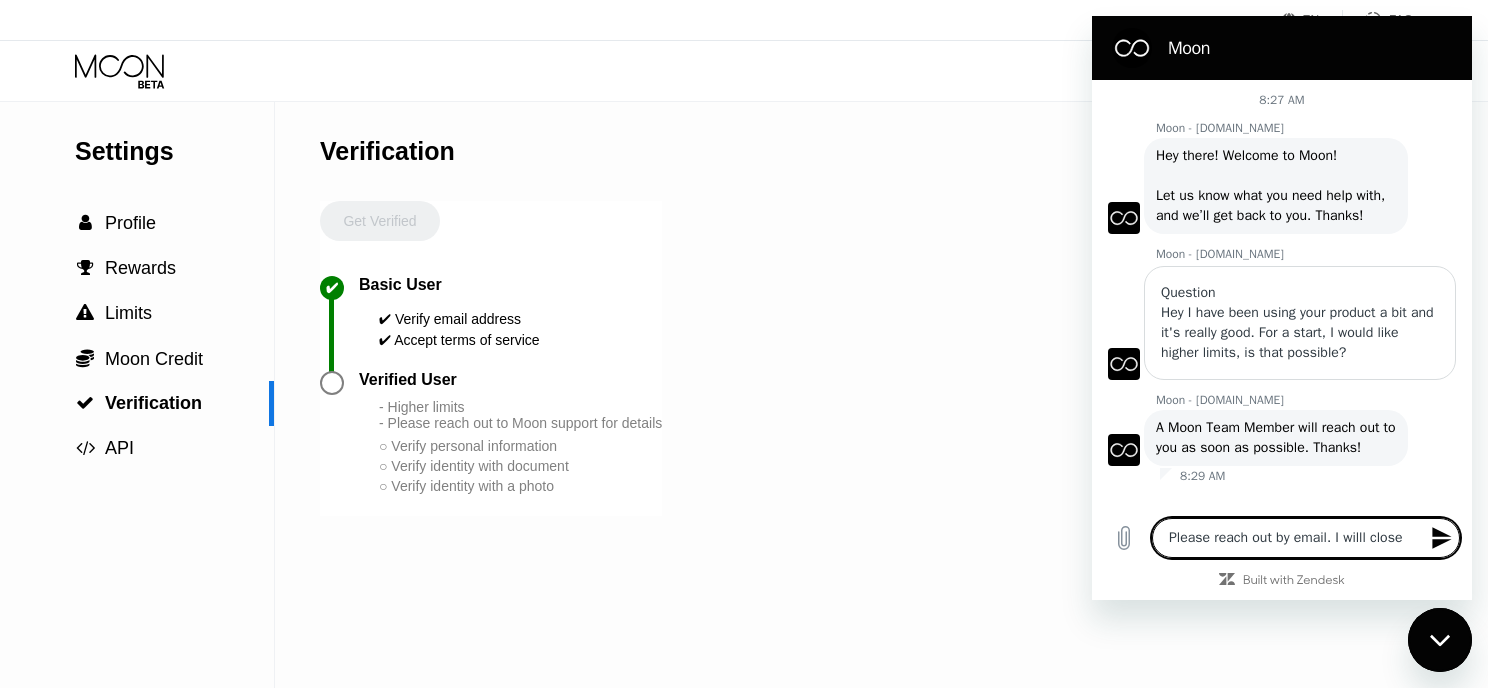 type on "Please reach out by email. I willl close" 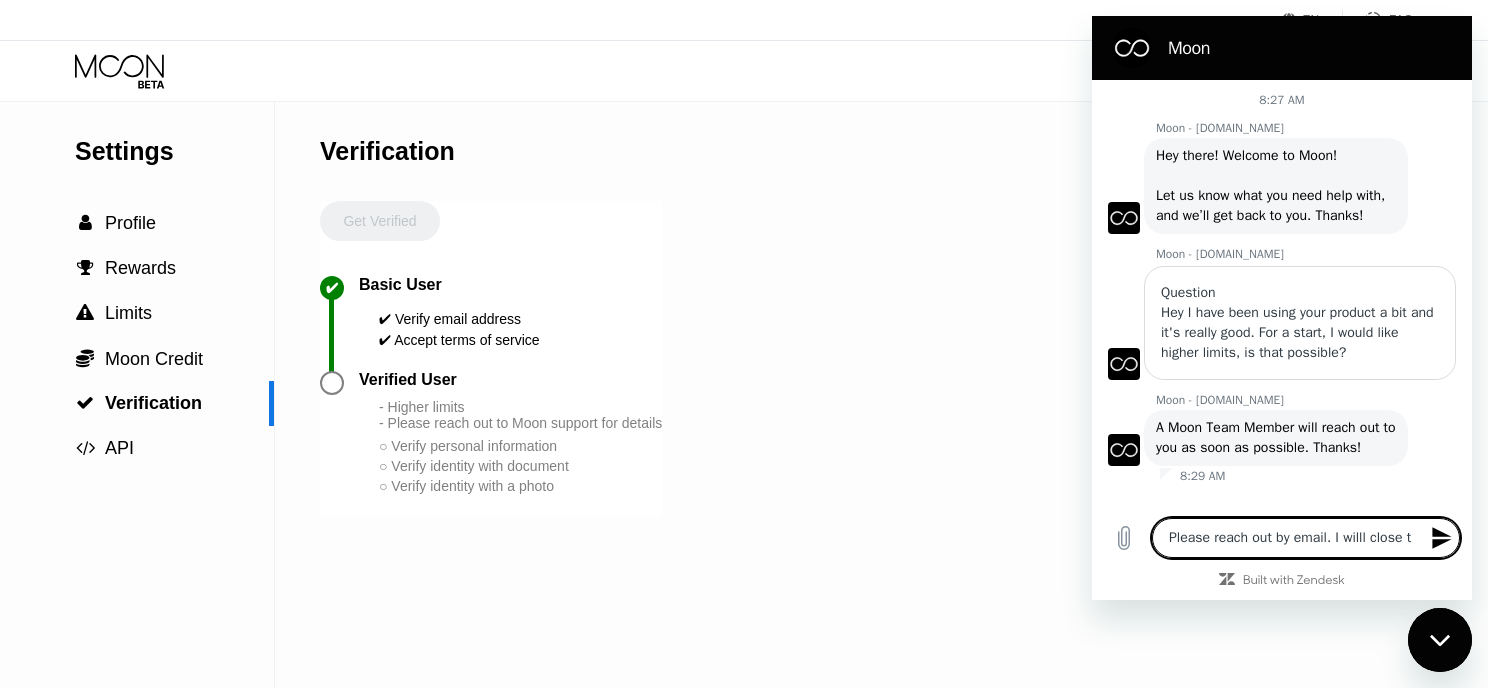 type on "Please reach out by email. I willl close th" 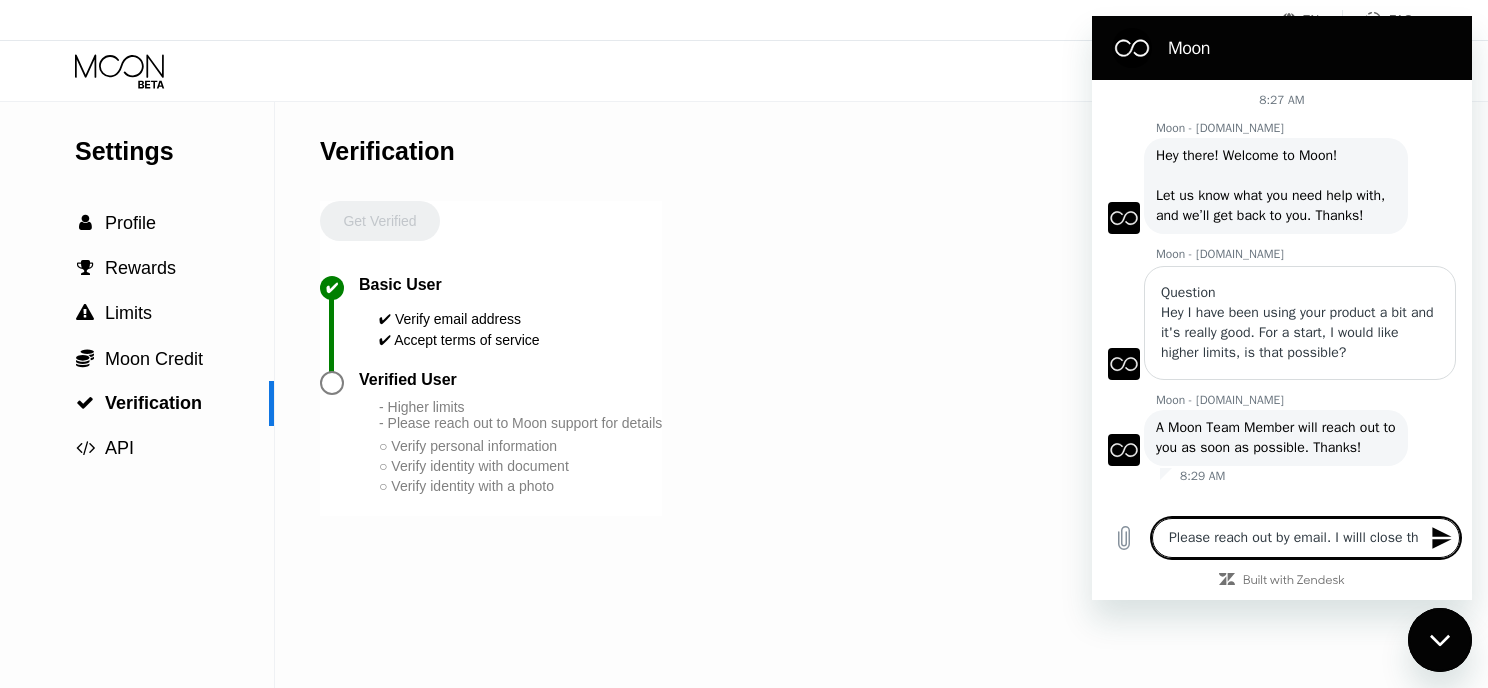 type on "Please reach out by email. I willl close the" 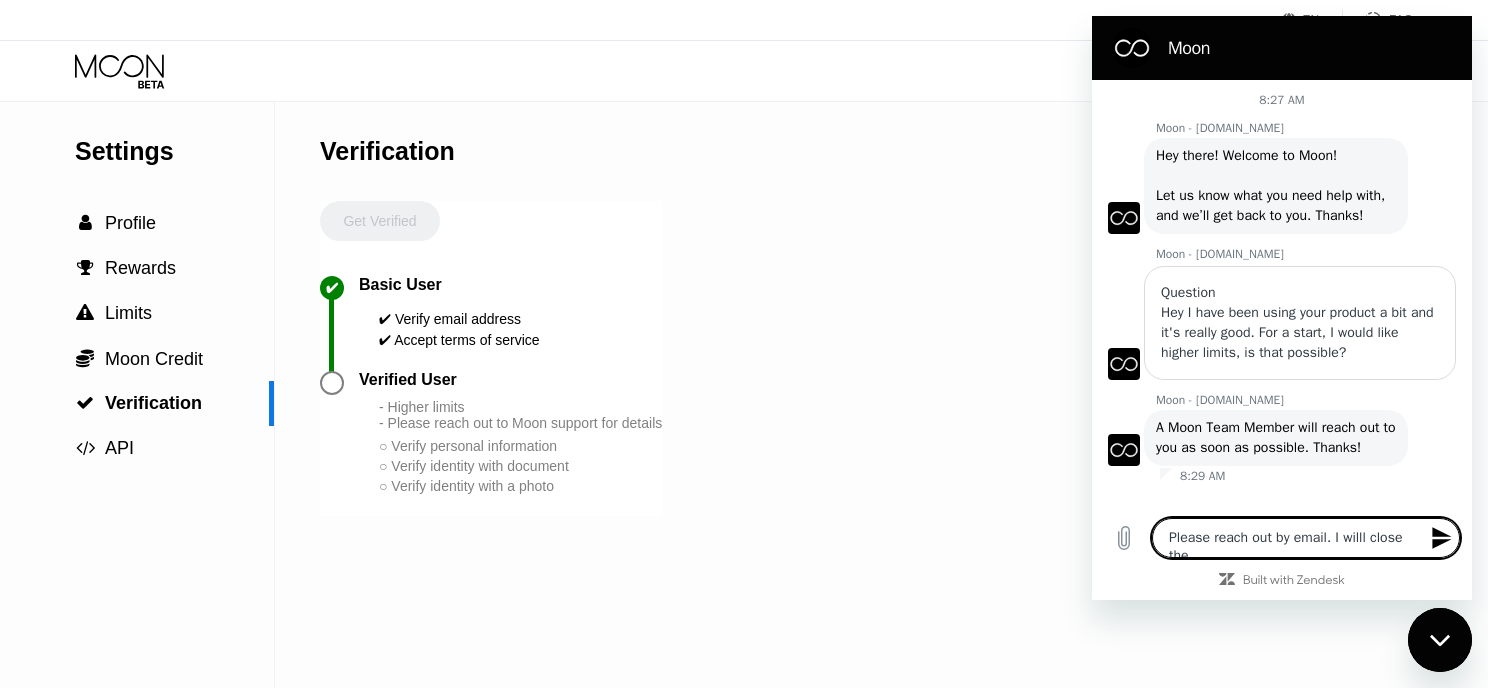 type on "Please reach out by email. I willl close the" 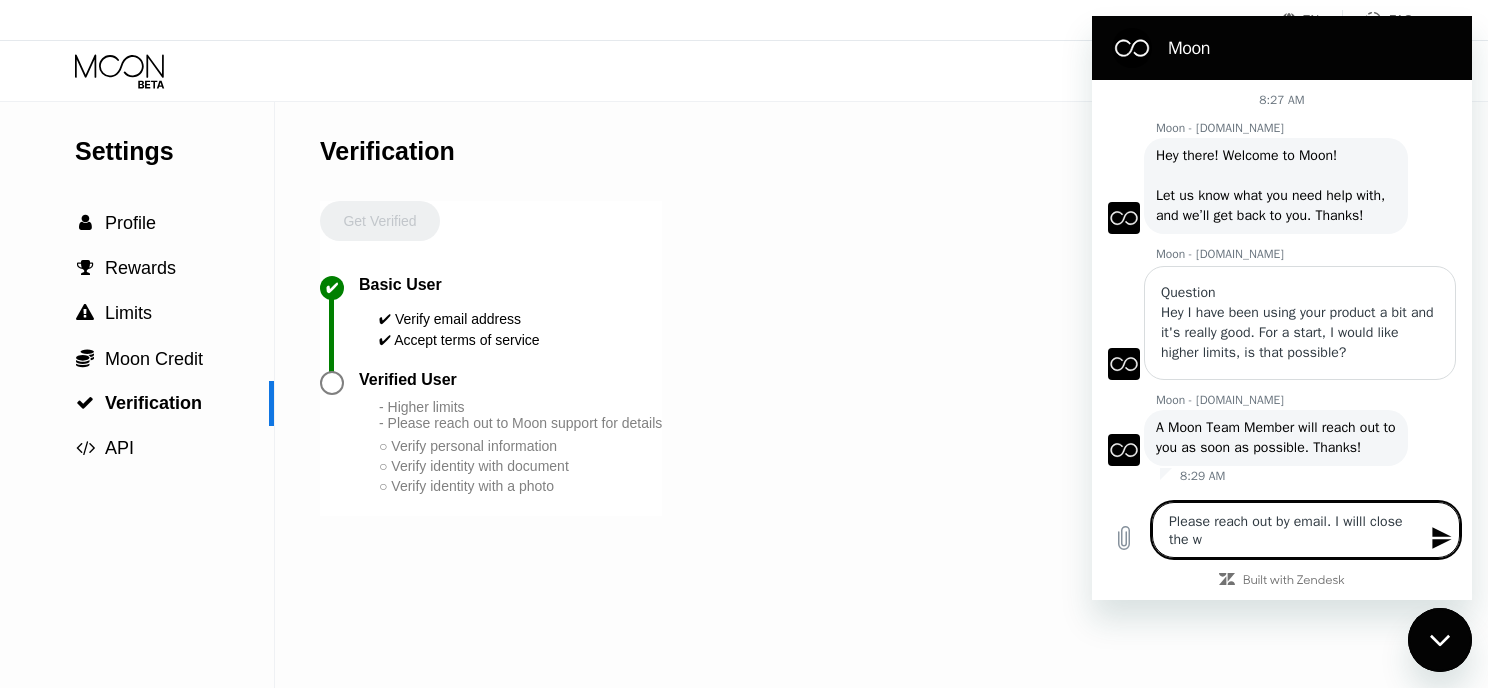type on "Please reach out by email. I willl close the wi" 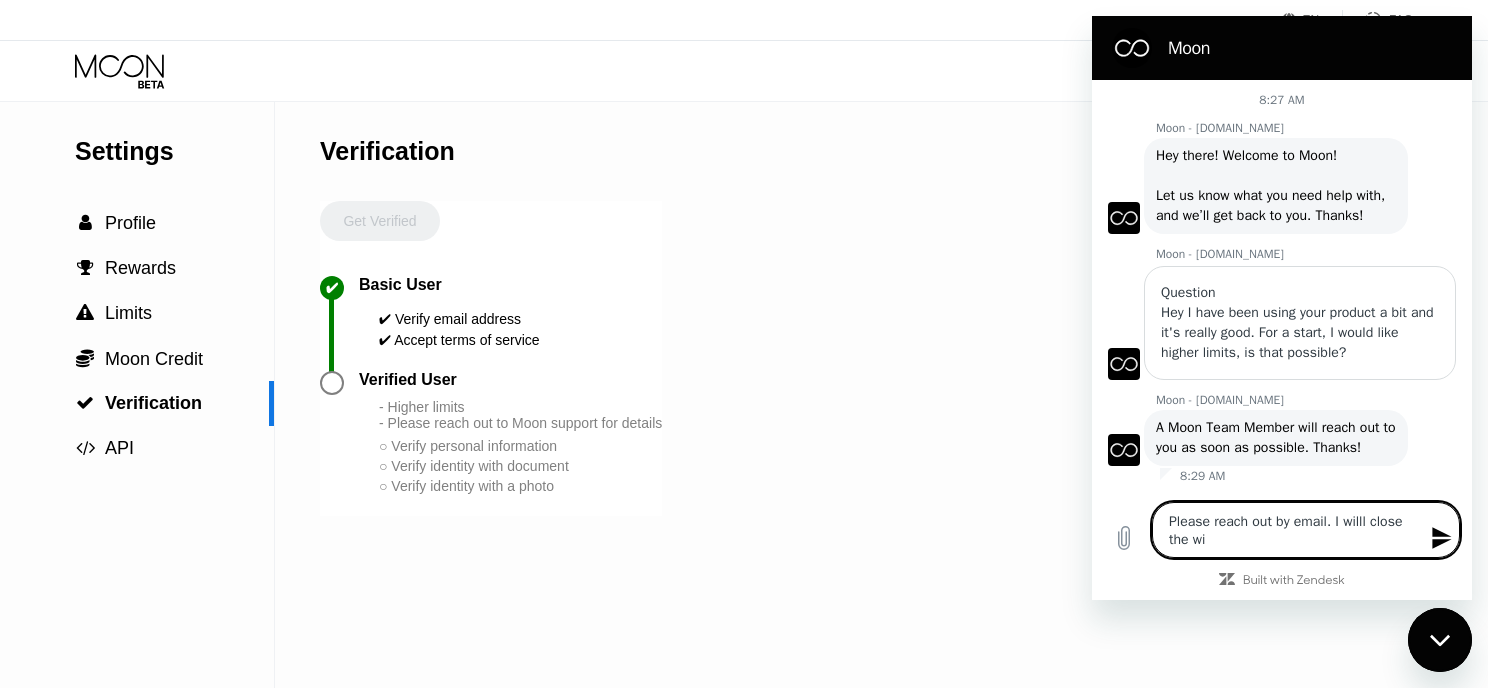 type on "Please reach out by email. I willl close the win" 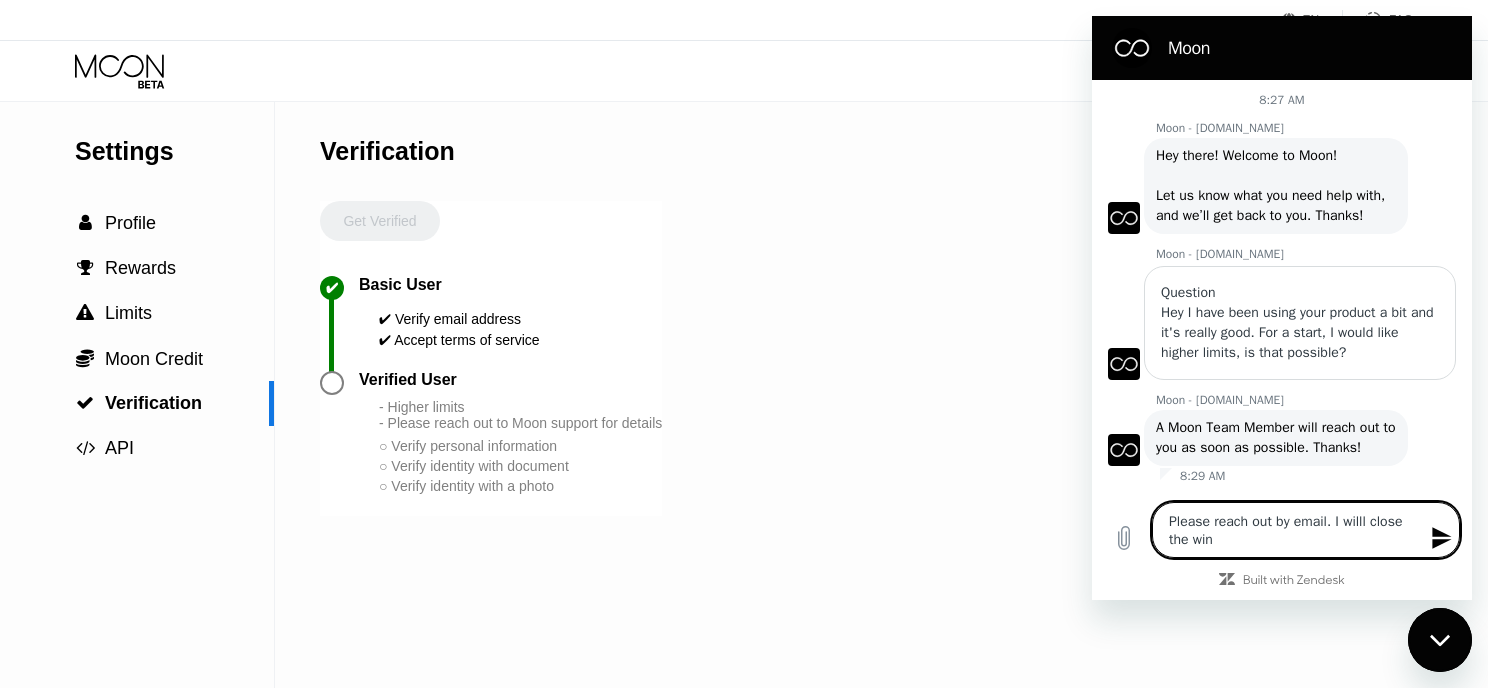 type on "Please reach out by email. I willl close the wind" 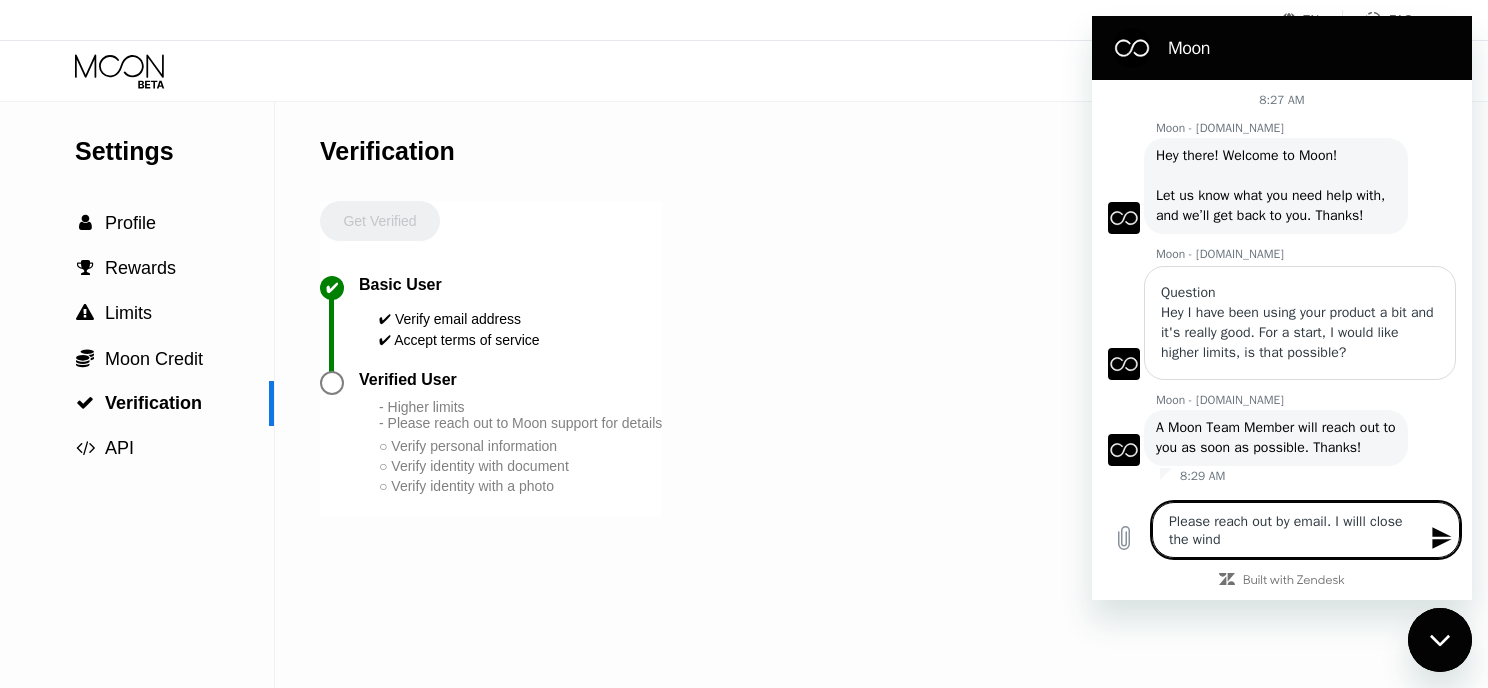 type on "Please reach out by email. I willl close the windo" 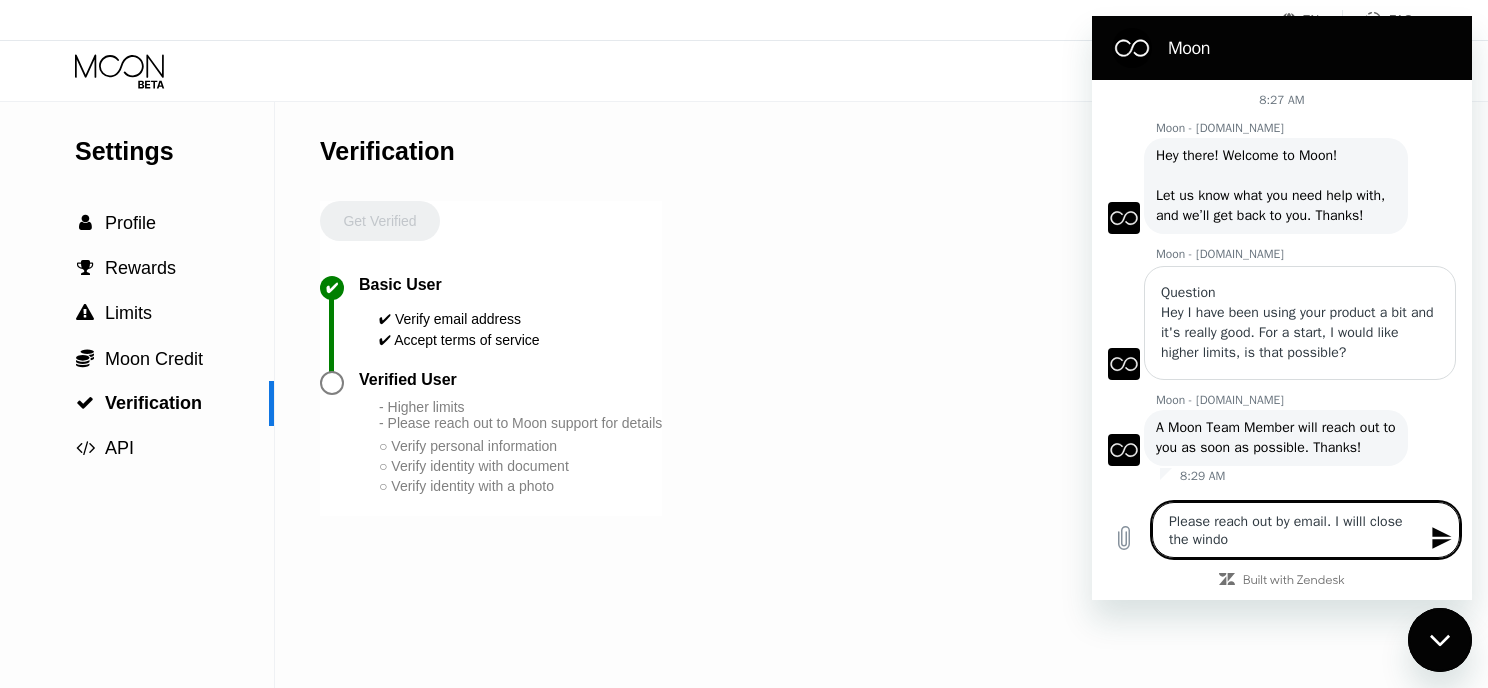 type on "Please reach out by email. I willl close the window" 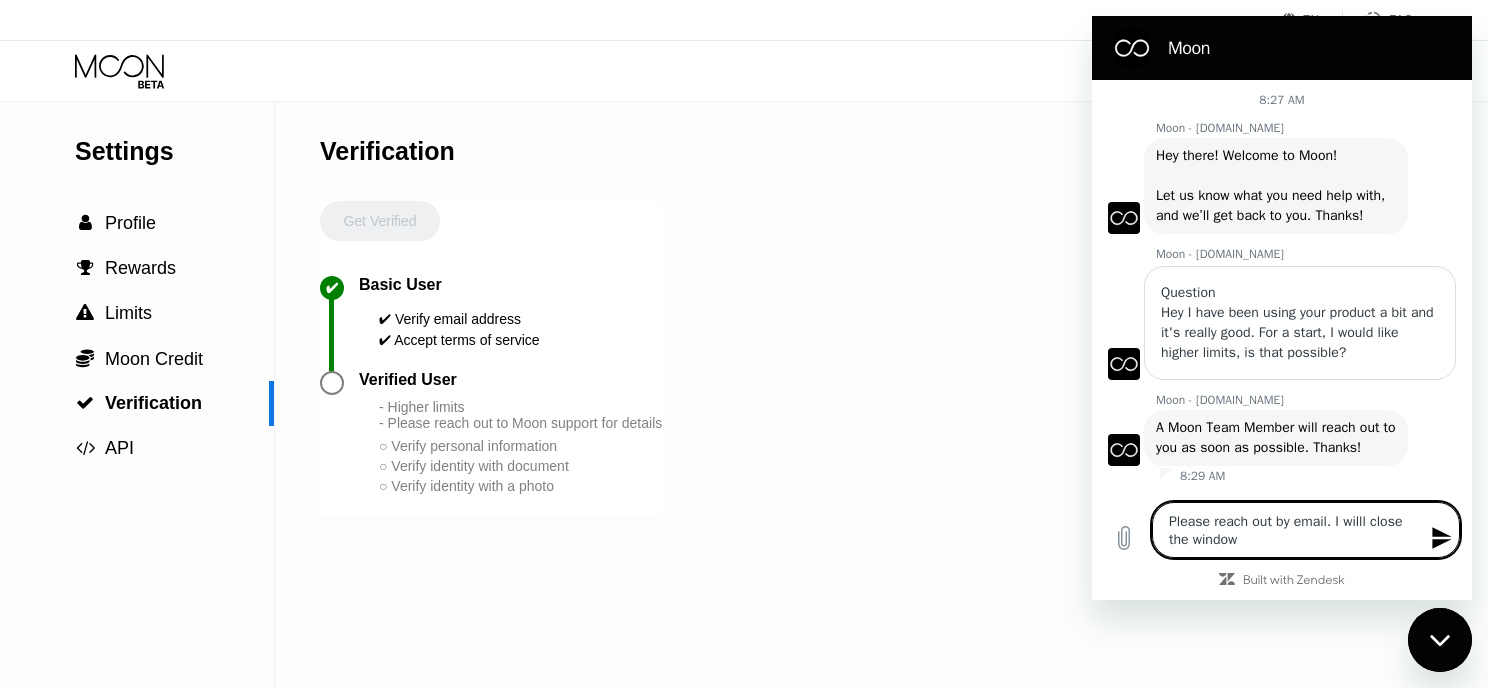 type 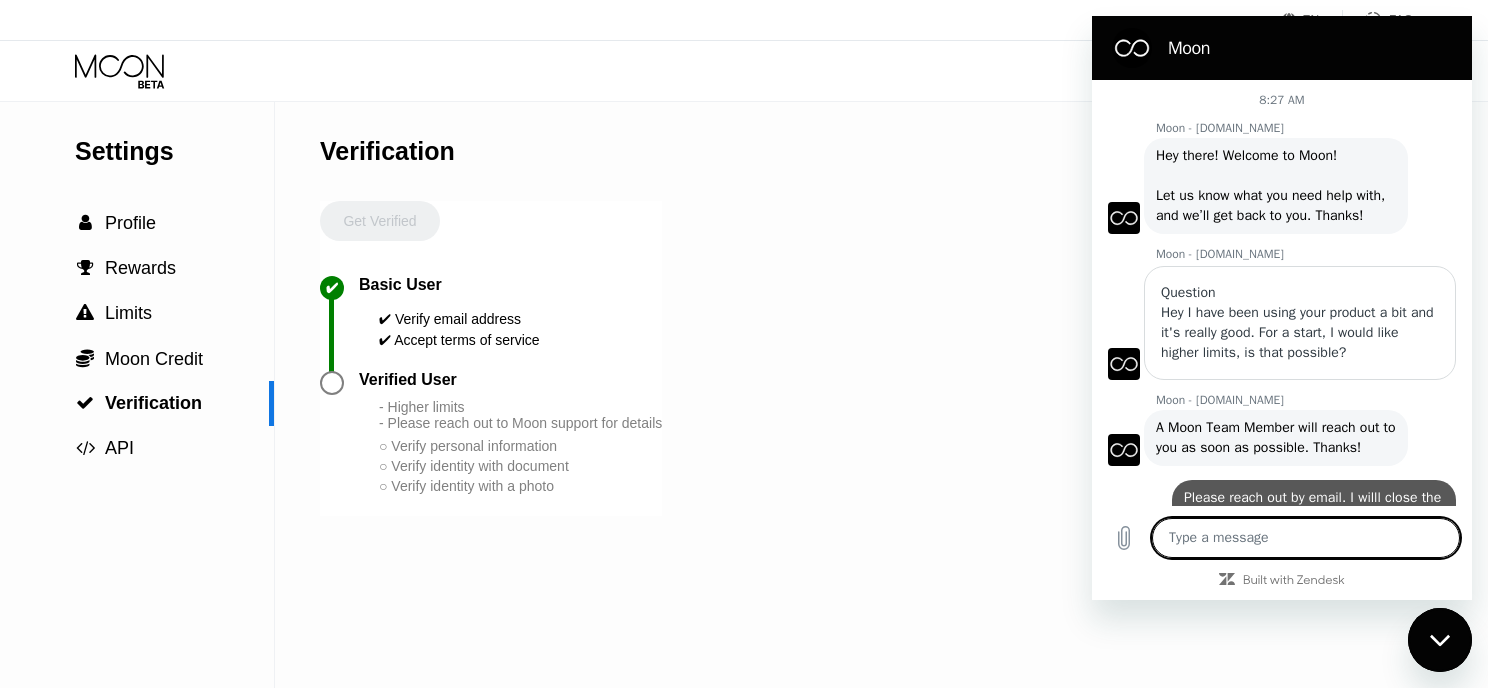 type on "x" 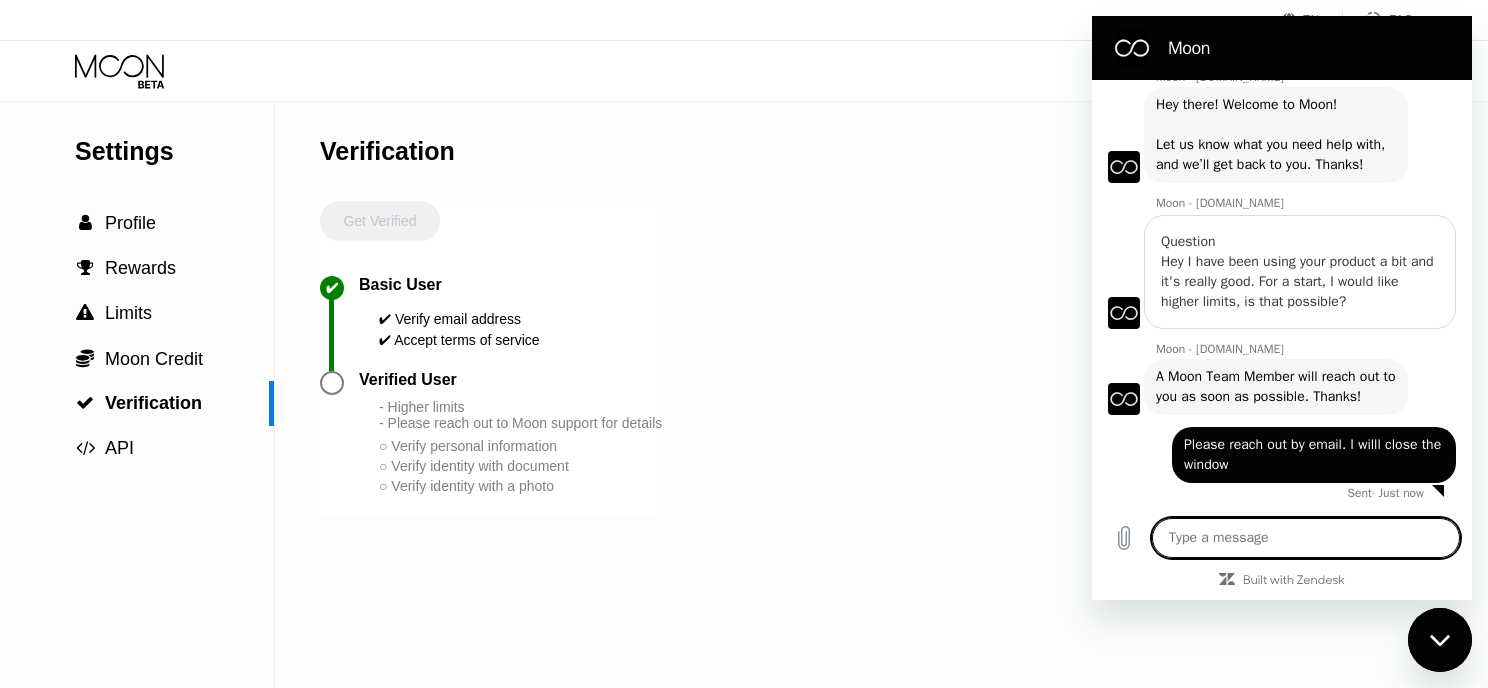 scroll, scrollTop: 90, scrollLeft: 0, axis: vertical 